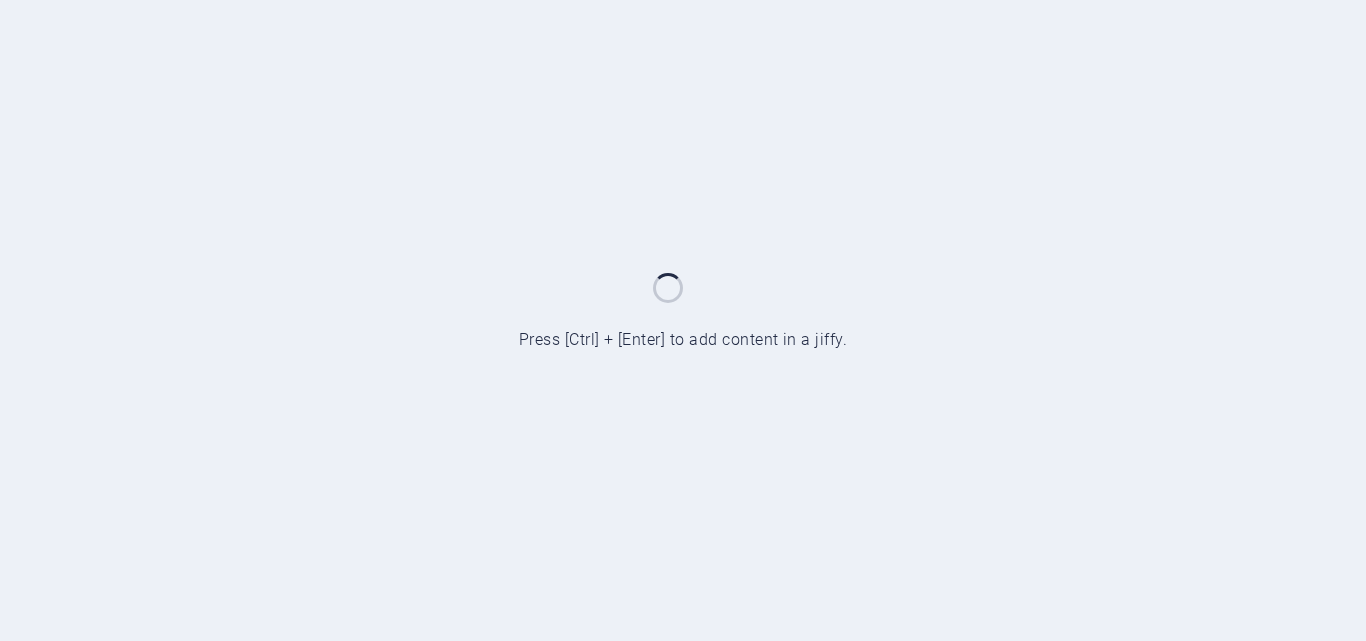 scroll, scrollTop: 0, scrollLeft: 0, axis: both 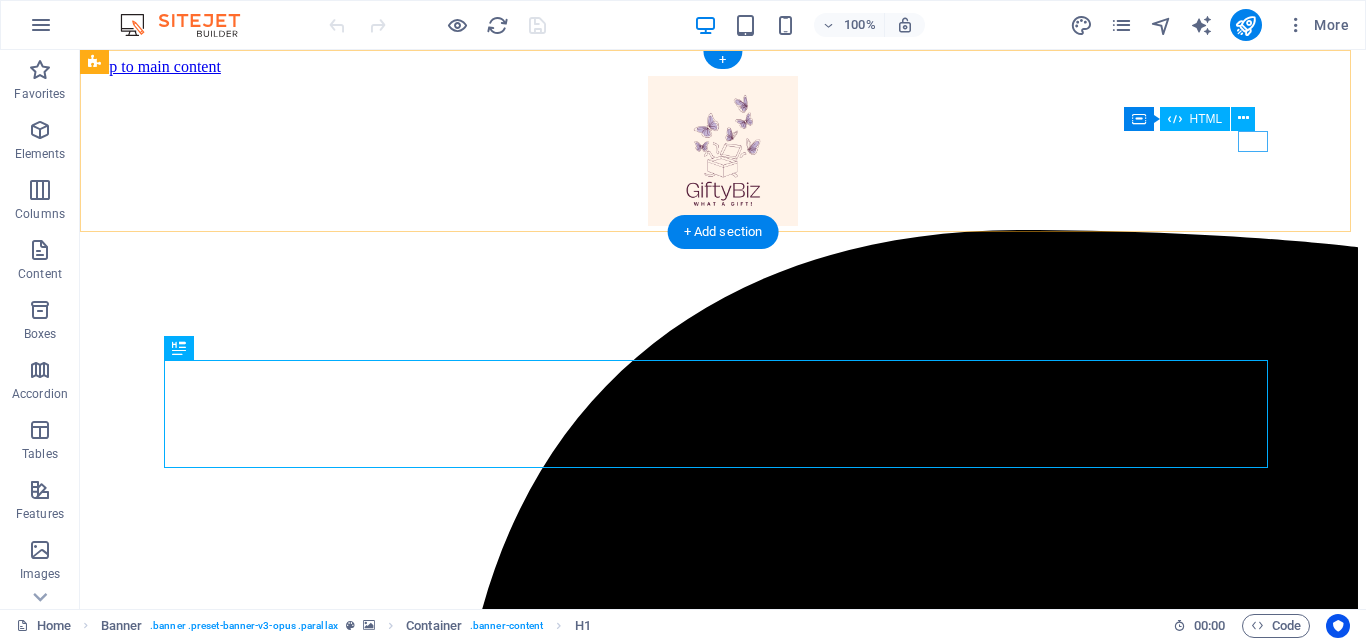 click at bounding box center (723, 5384) 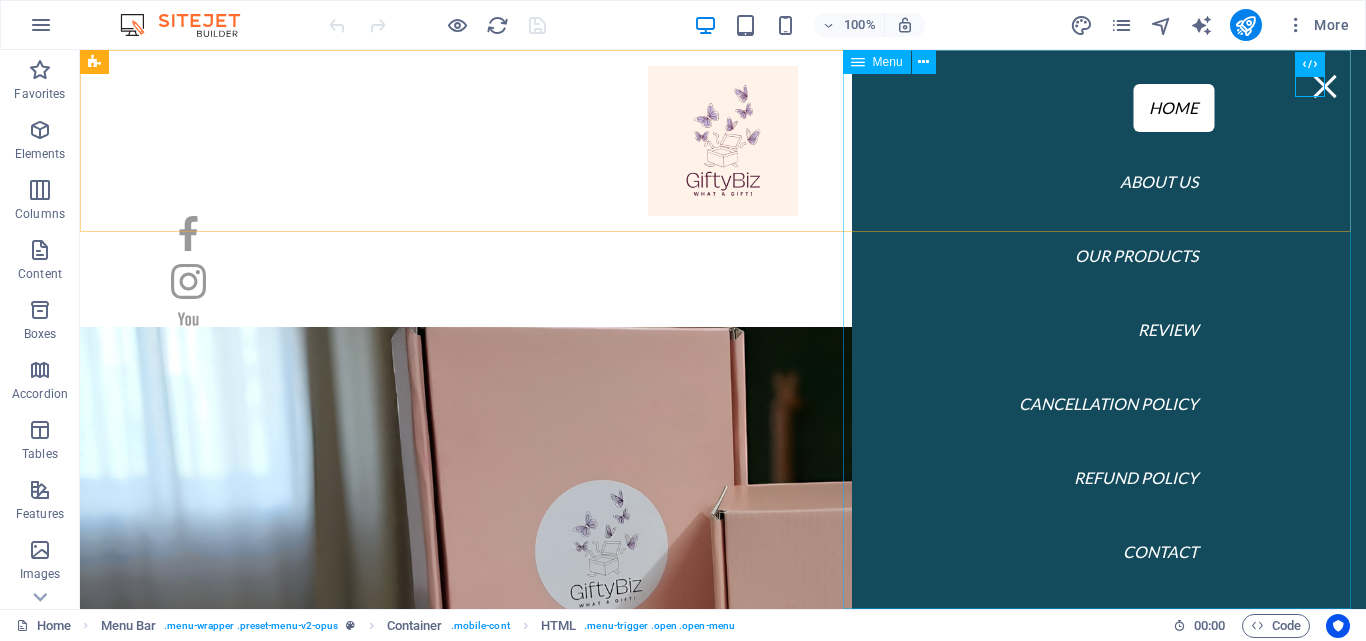 click on "Menu" at bounding box center [888, 62] 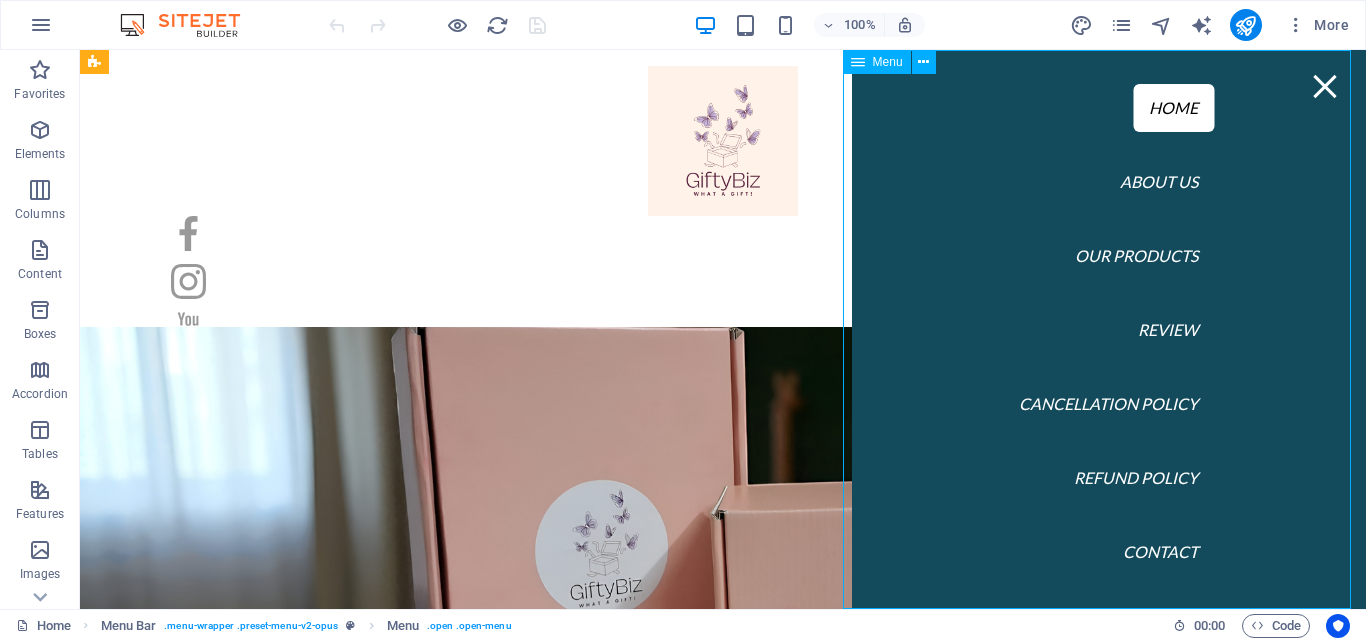click on "Menu" at bounding box center (888, 62) 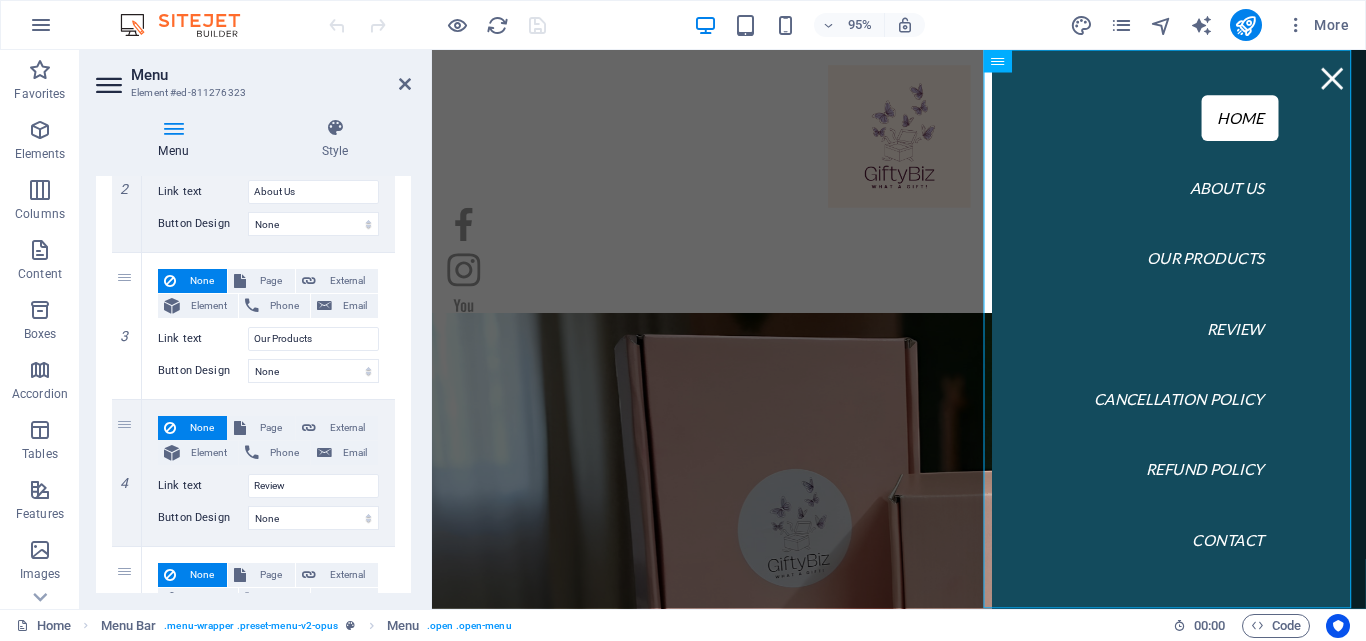 scroll, scrollTop: 536, scrollLeft: 0, axis: vertical 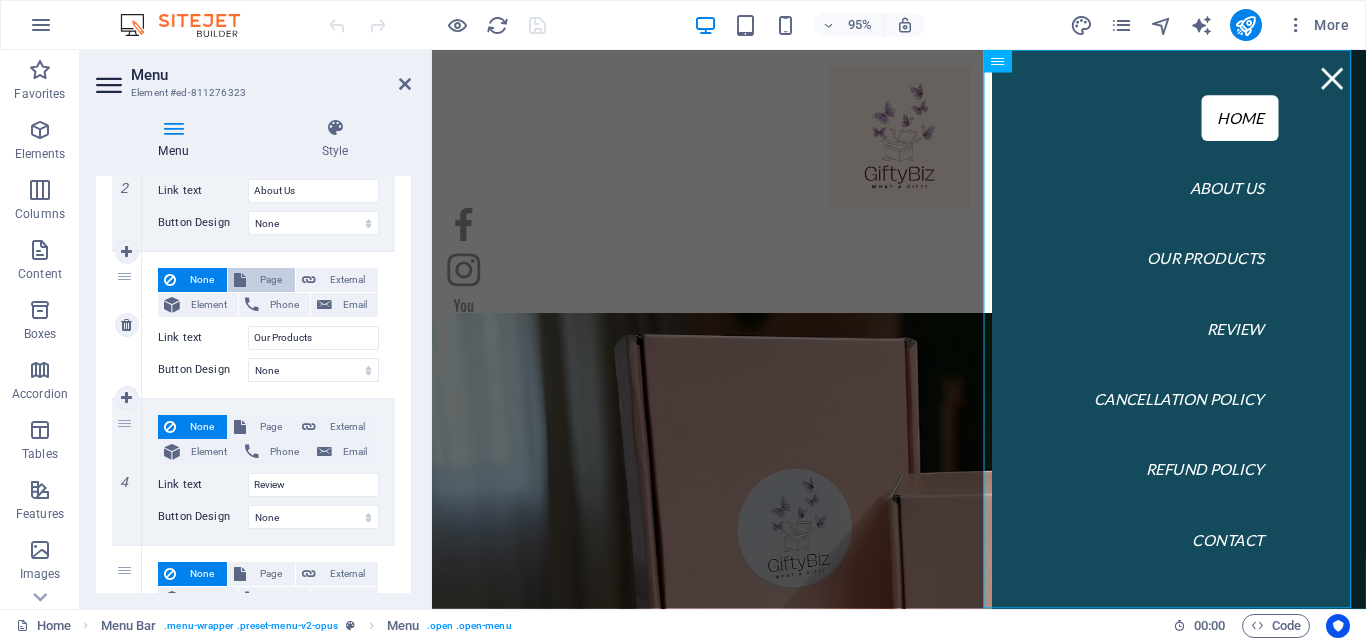 click on "Page" at bounding box center [270, 280] 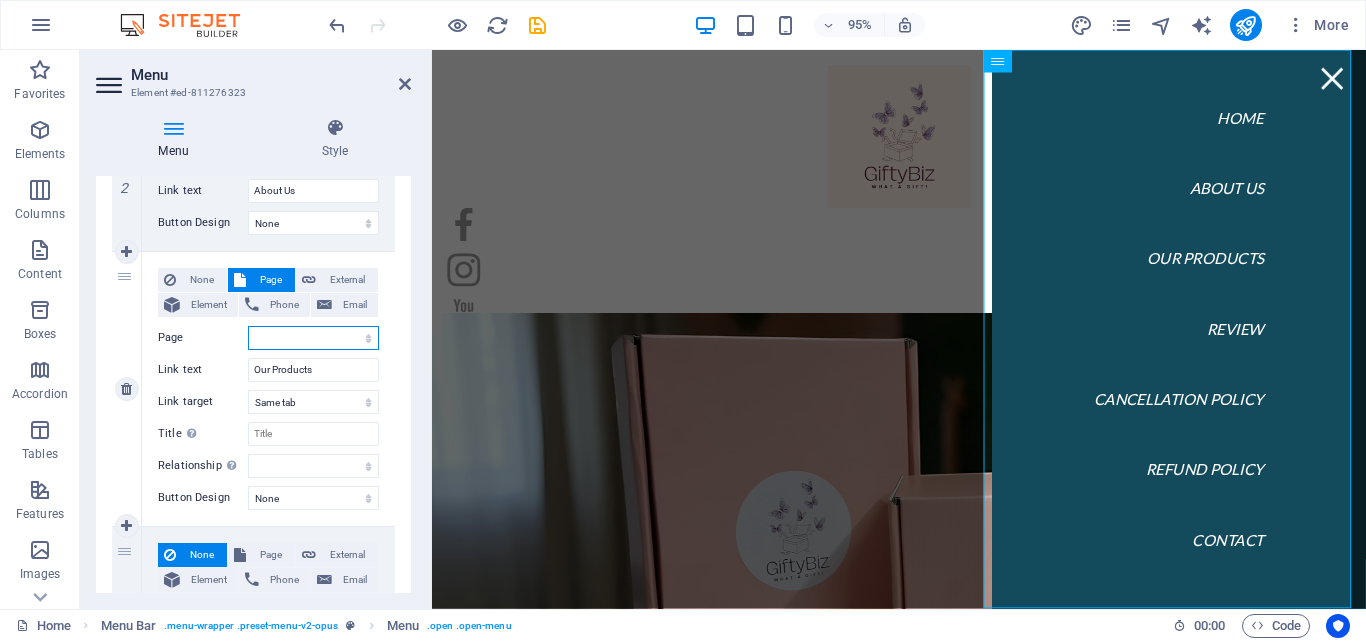 click on "Home Cancellation &amp; Refund Policy Privacy Policy Our Collections Return &amp; Refund Policy Terms and Conditions" at bounding box center (313, 338) 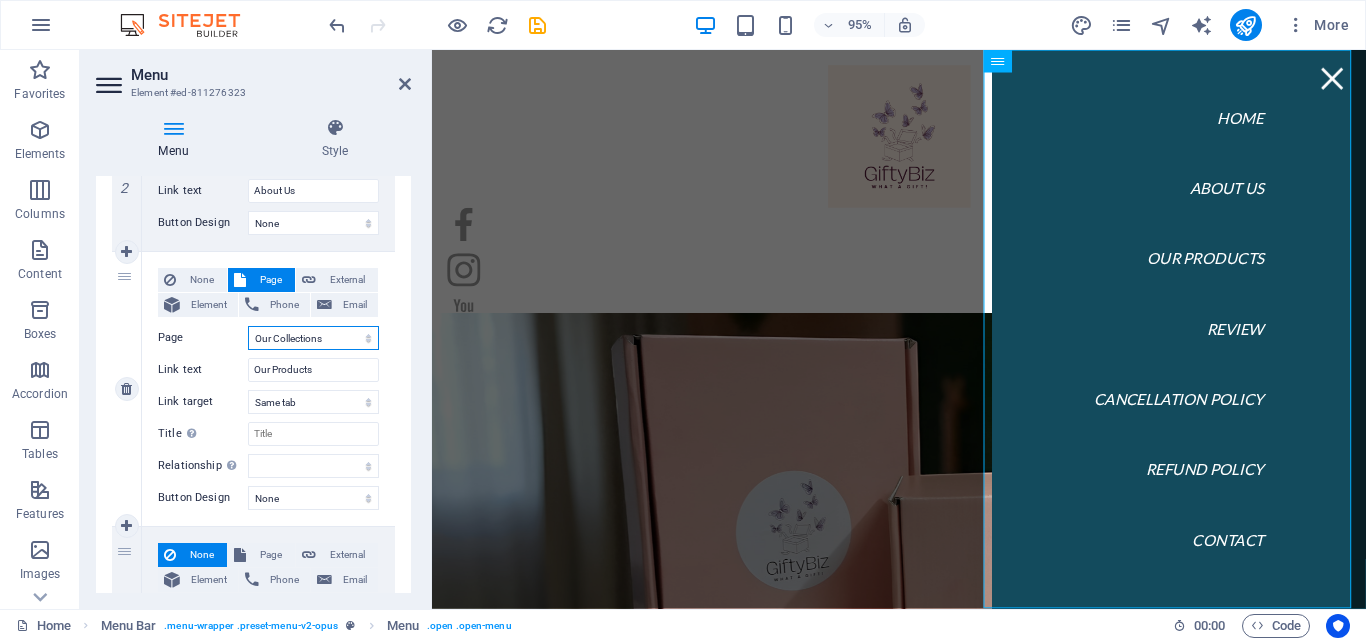 click on "Home Cancellation &amp; Refund Policy Privacy Policy Our Collections Return &amp; Refund Policy Terms and Conditions" at bounding box center (313, 338) 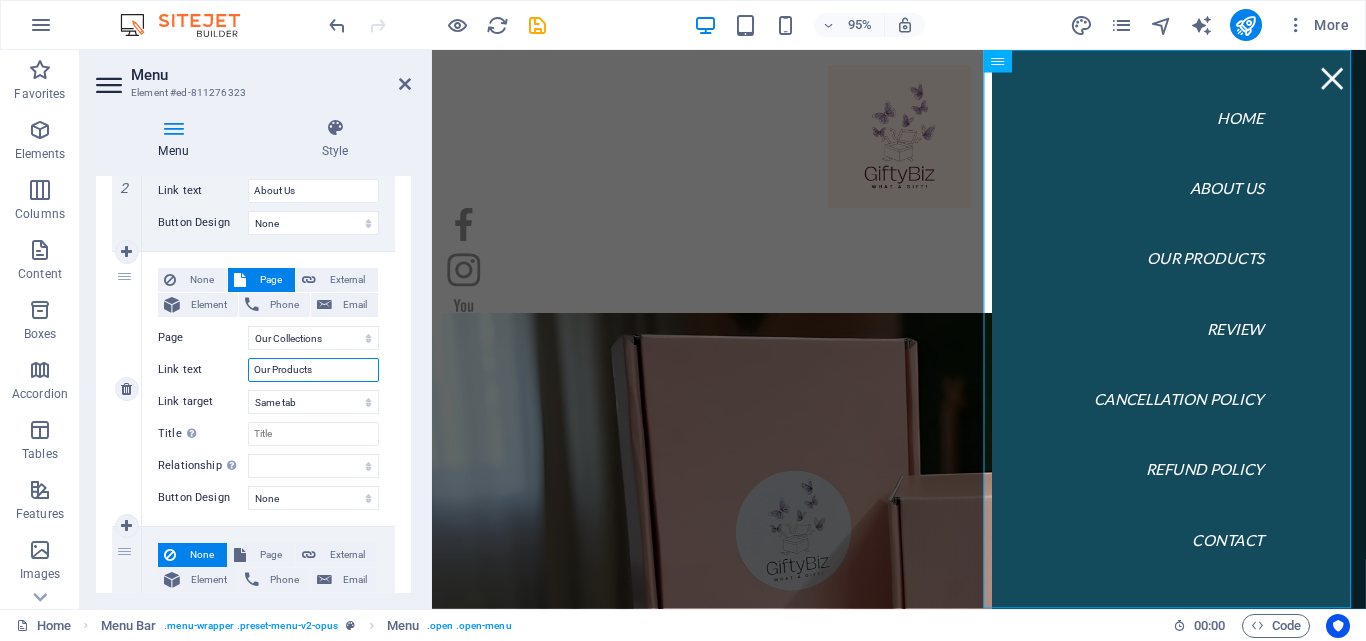 click on "Our Products" at bounding box center [313, 370] 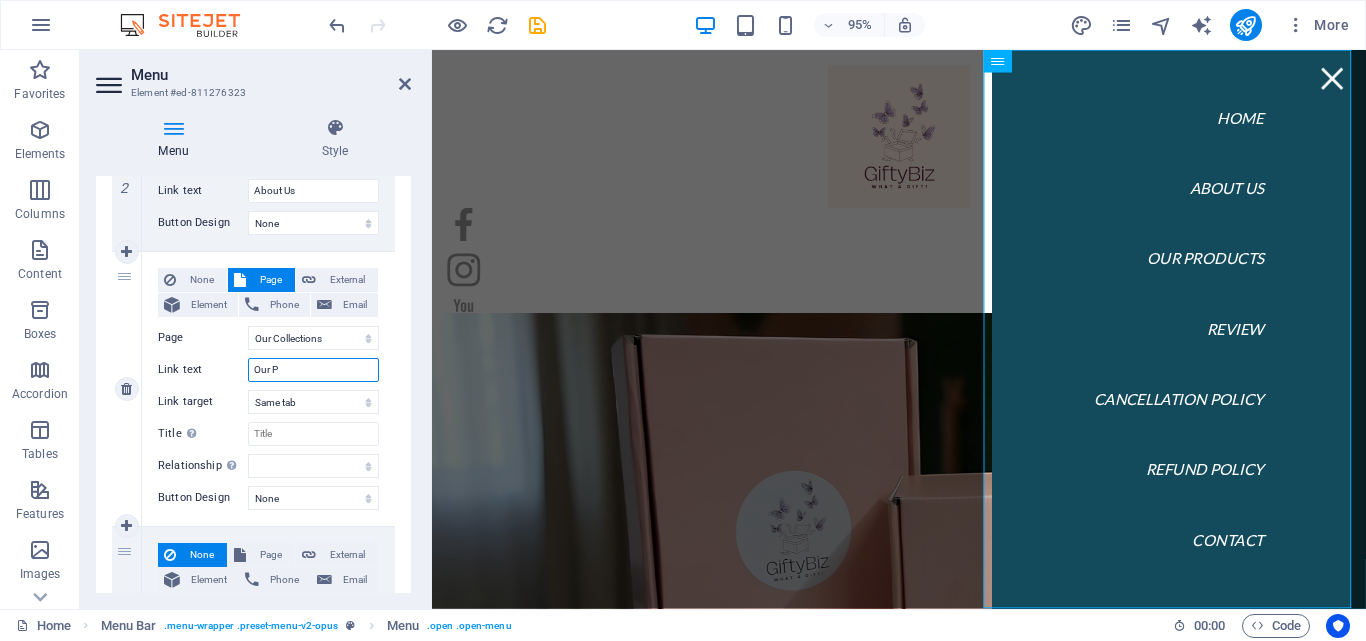 type on "Our" 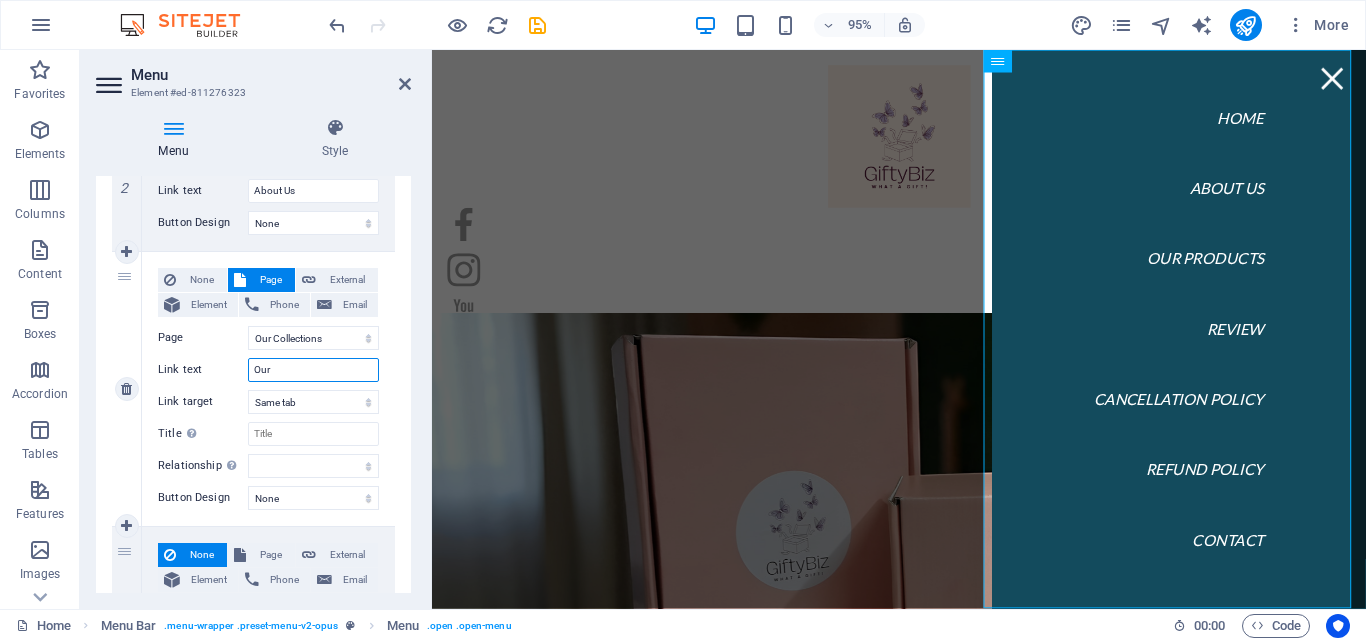 select 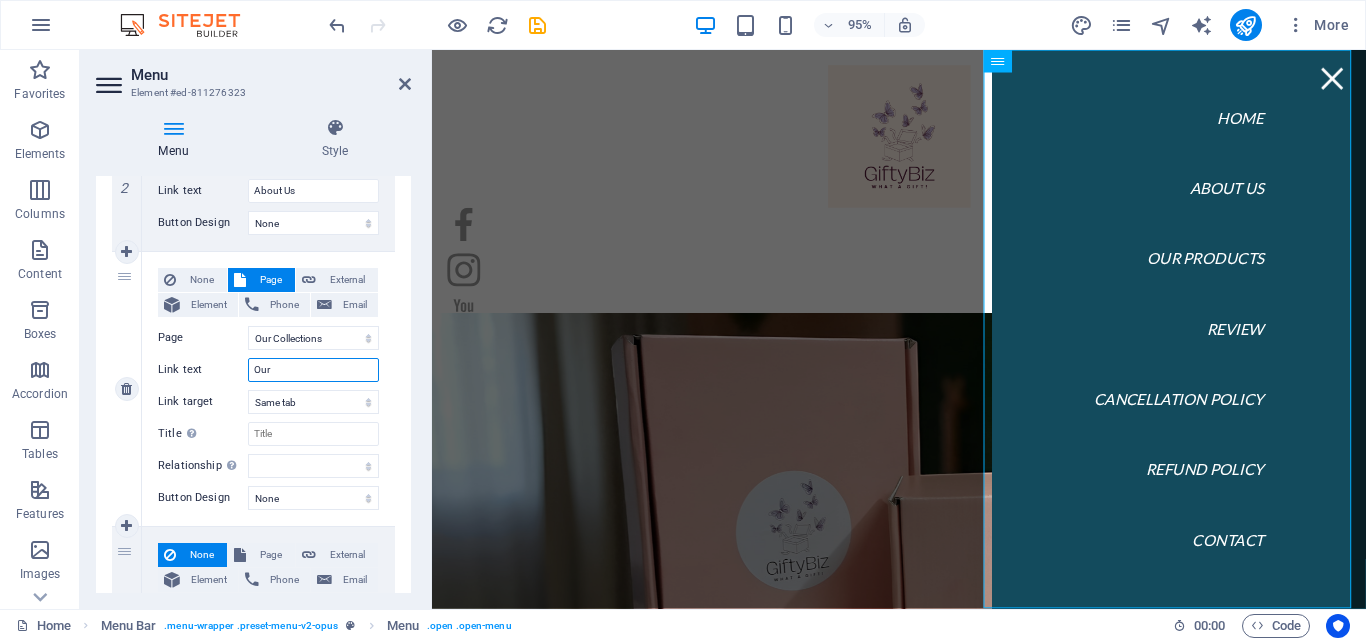 select 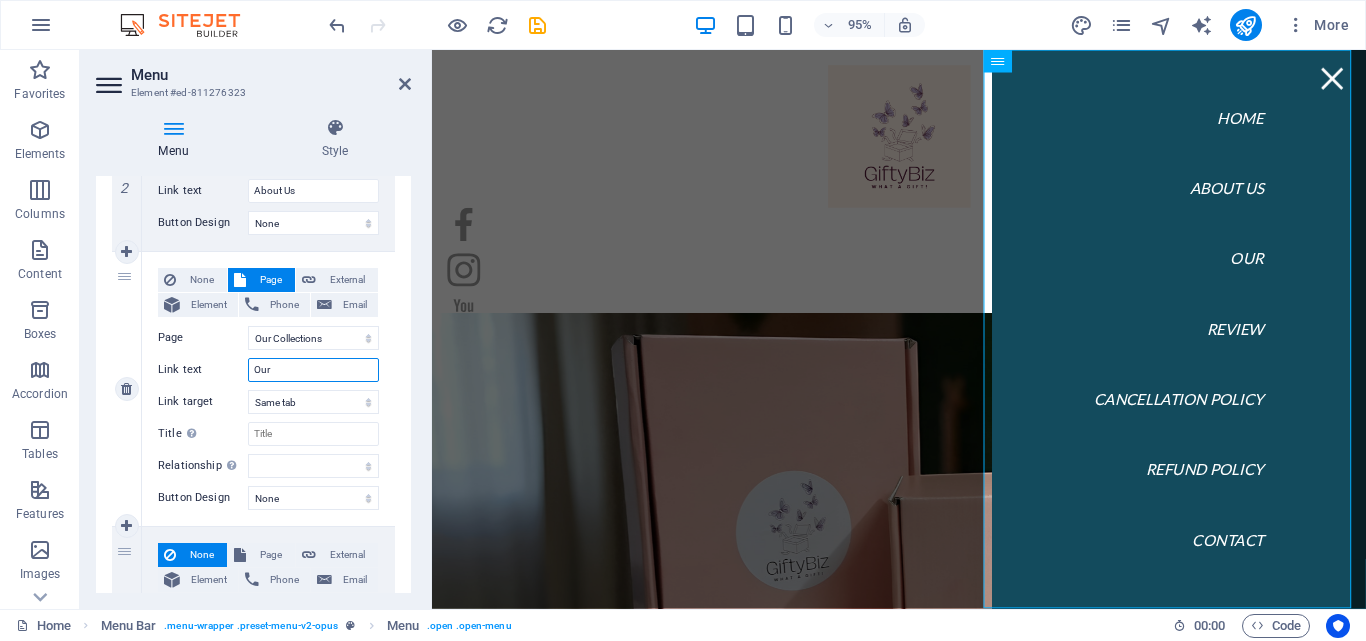 type on "Our C" 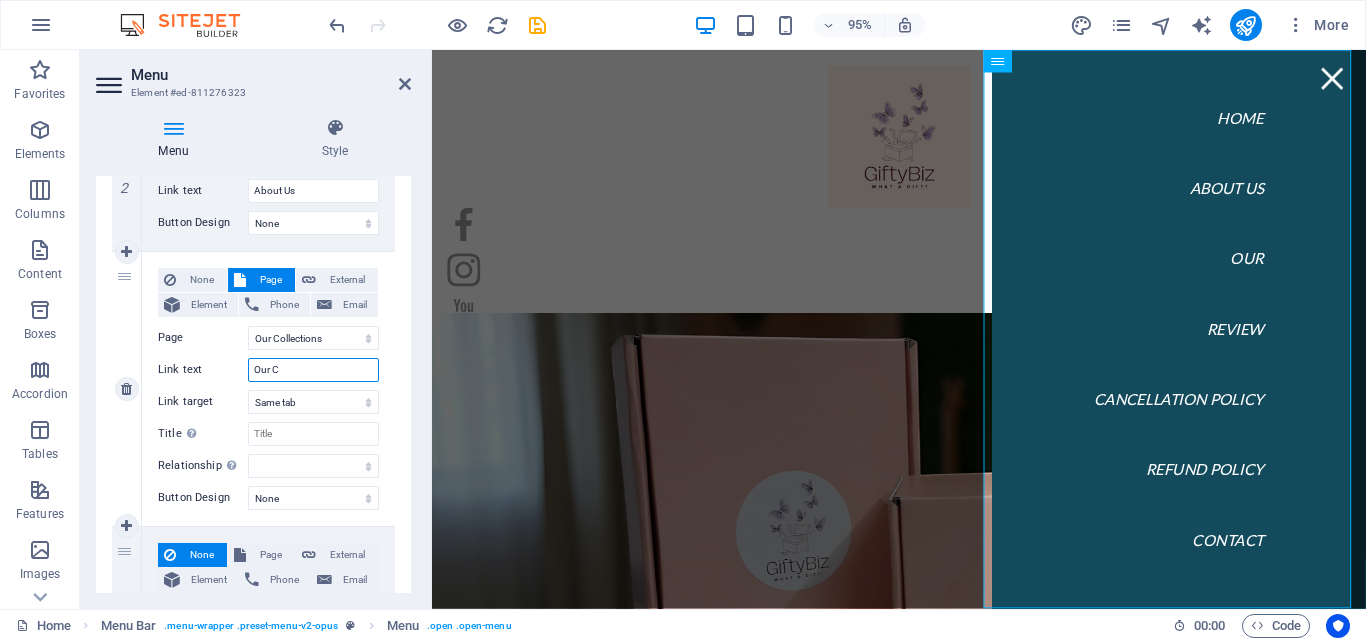 select 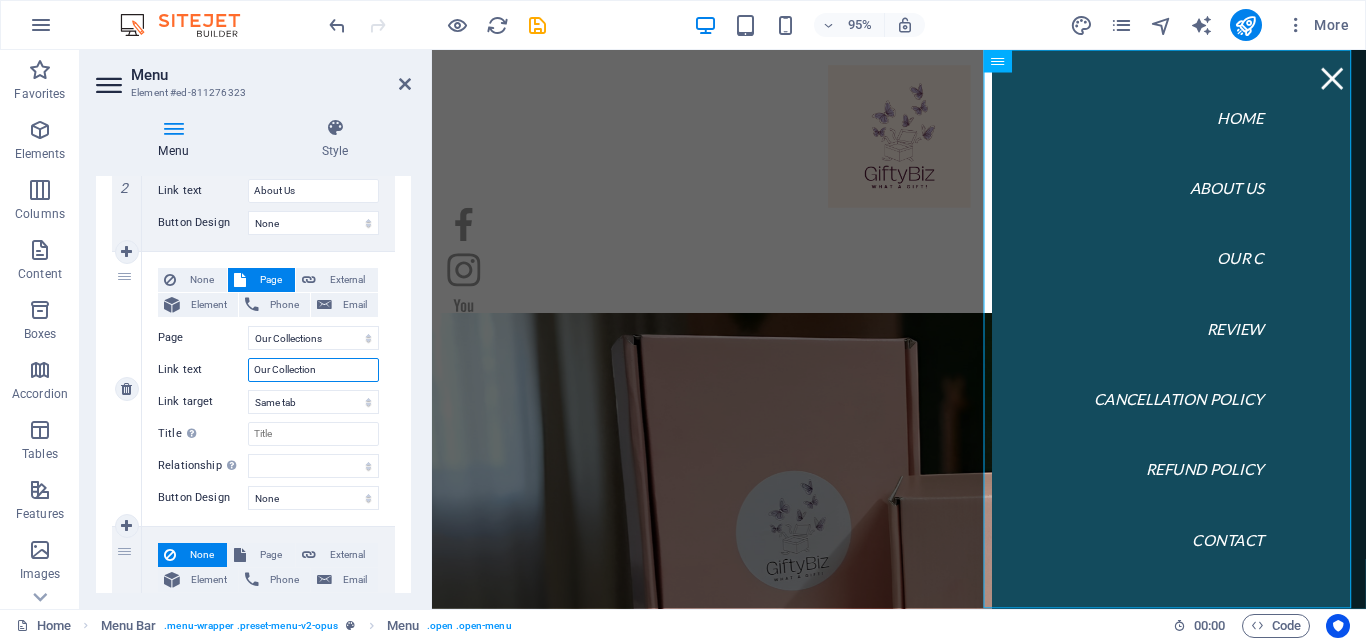 type on "Our Collections" 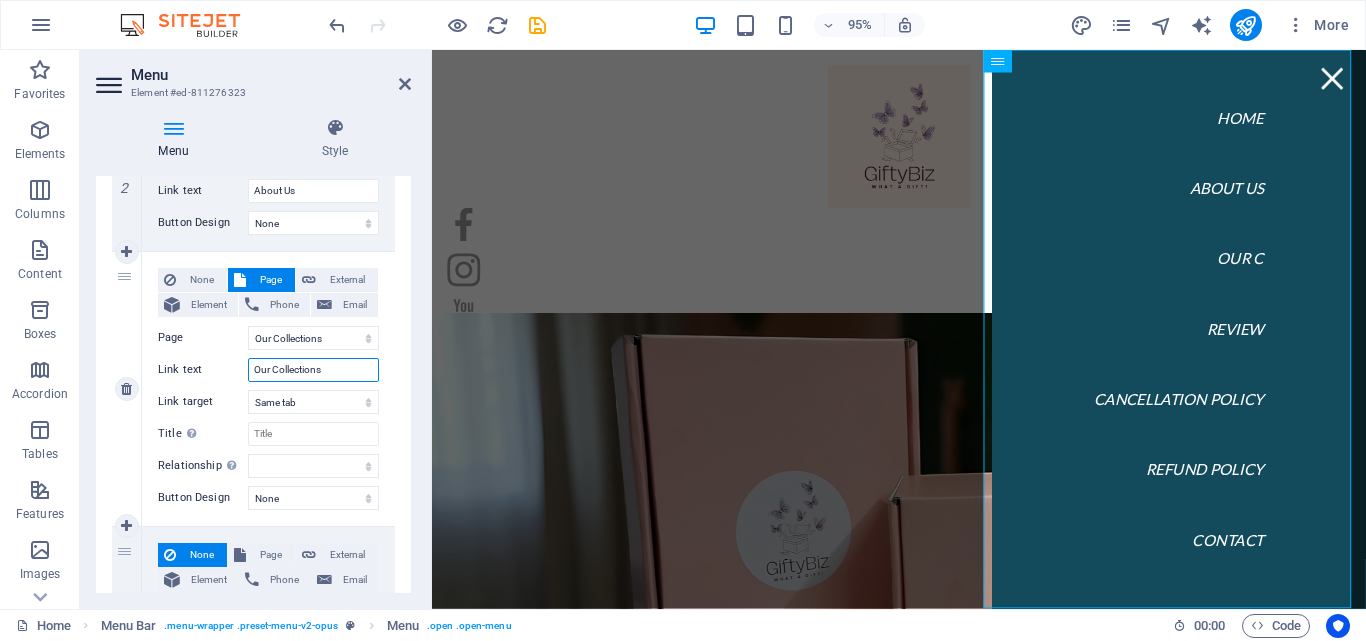 select 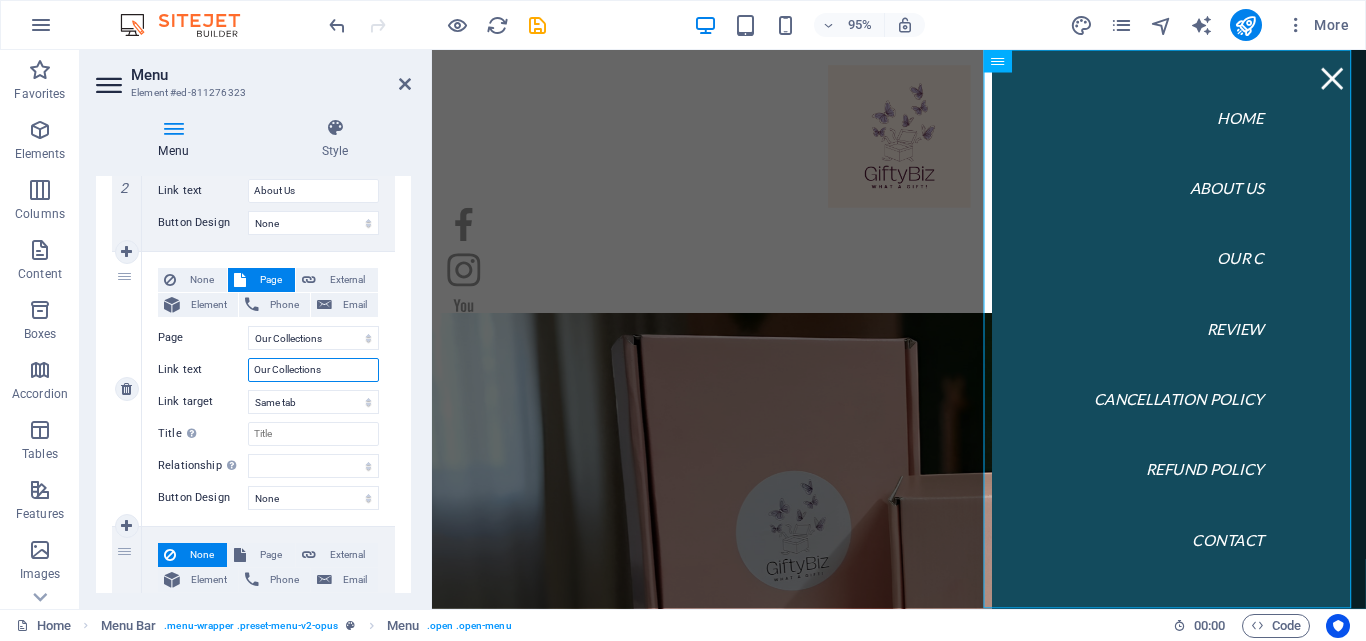 select 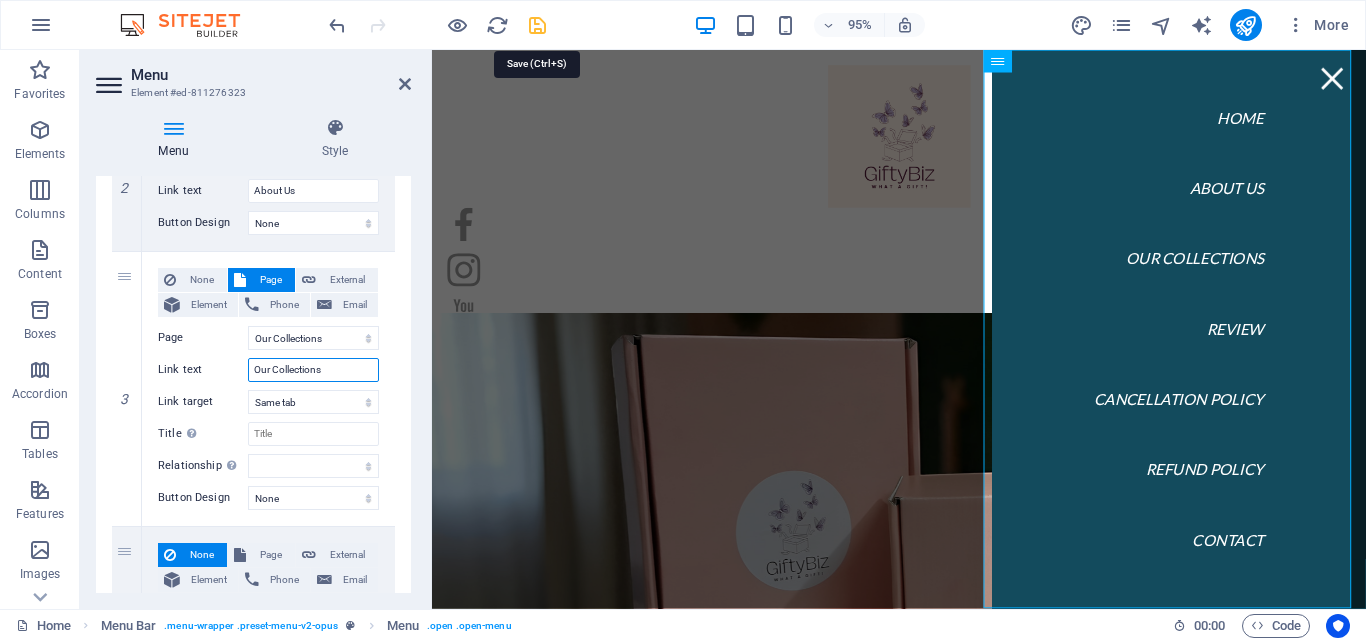 type on "Our Collections" 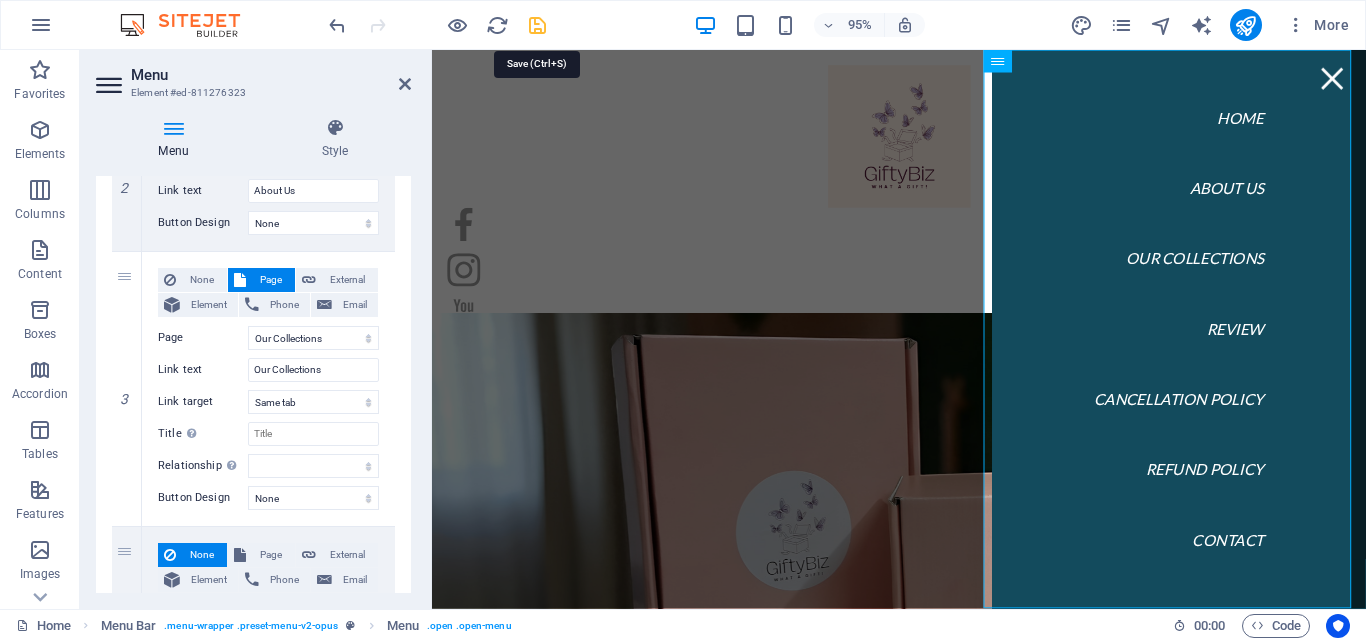 click at bounding box center [537, 25] 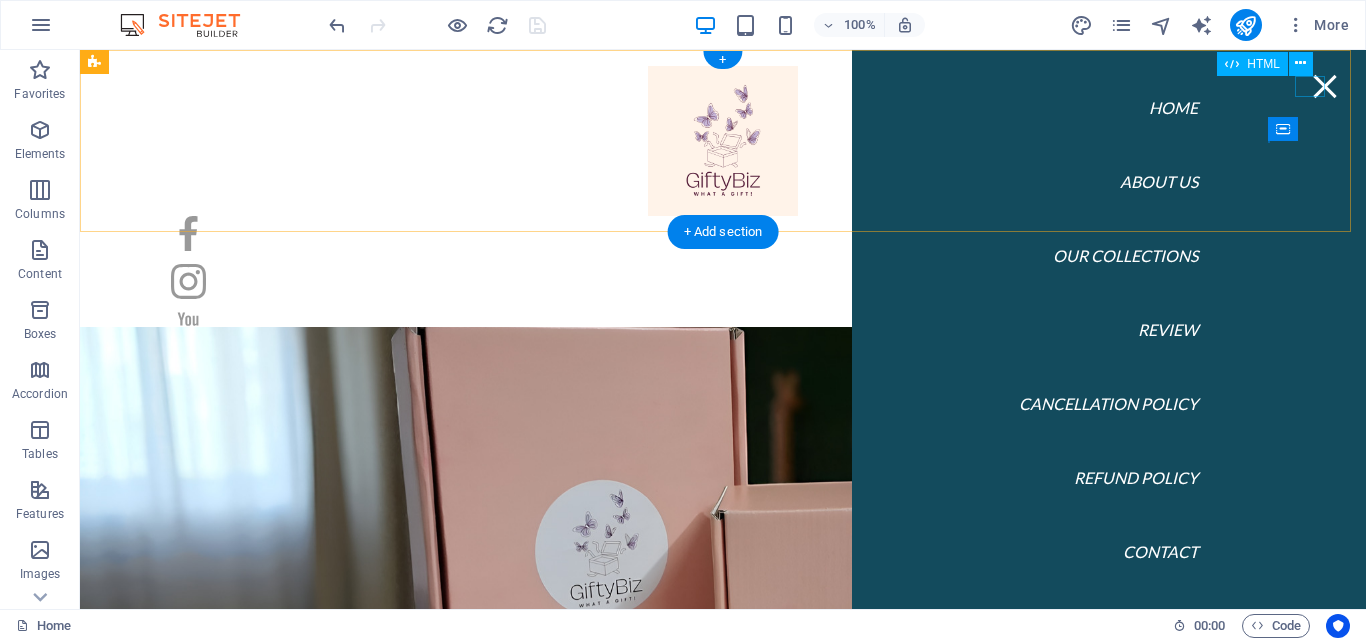 click at bounding box center (1325, 86) 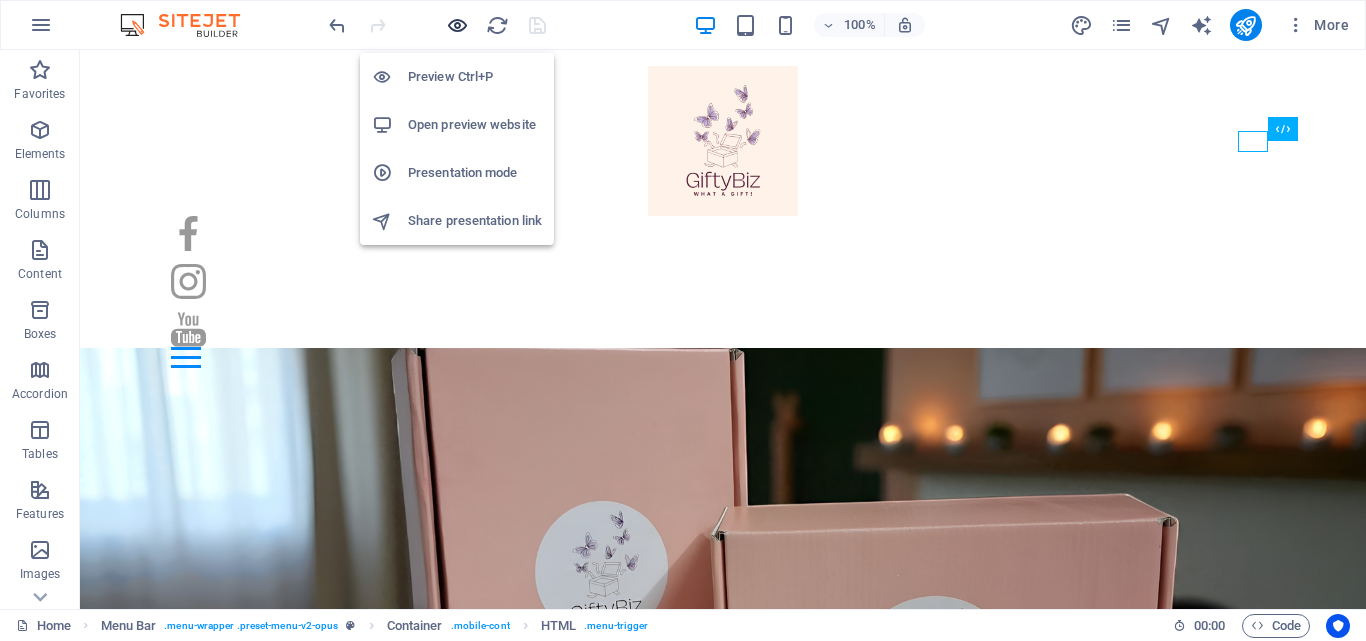 click at bounding box center [457, 25] 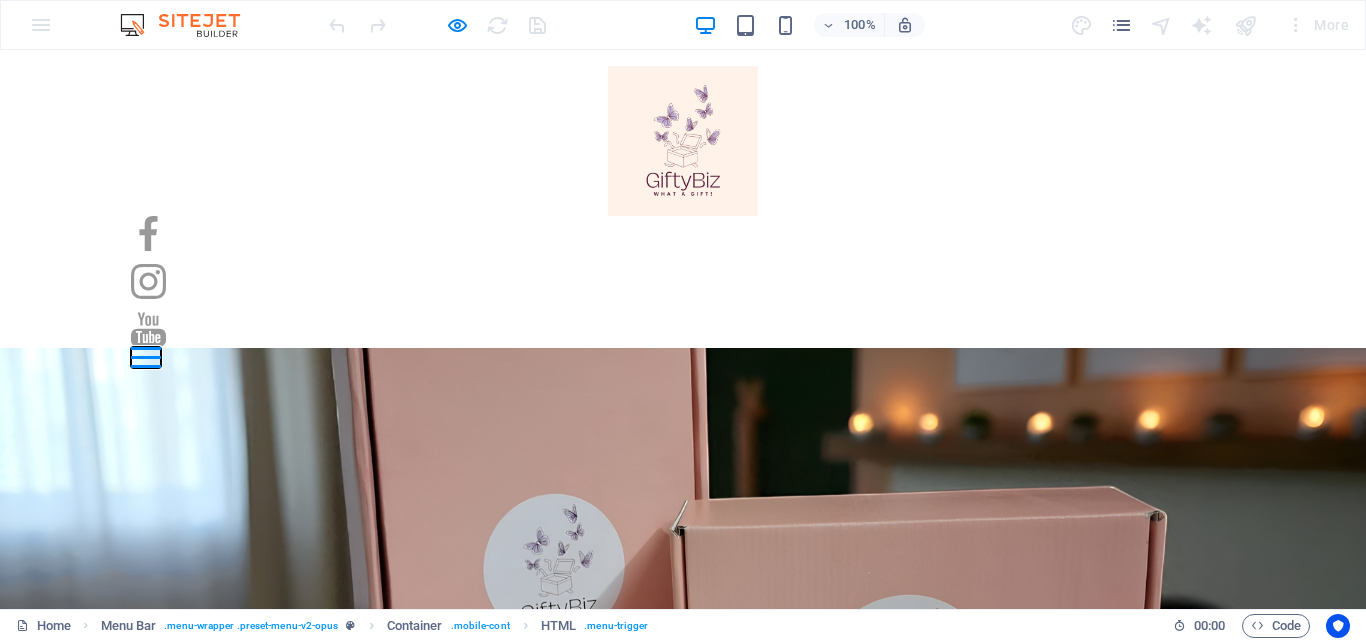 click at bounding box center [146, 357] 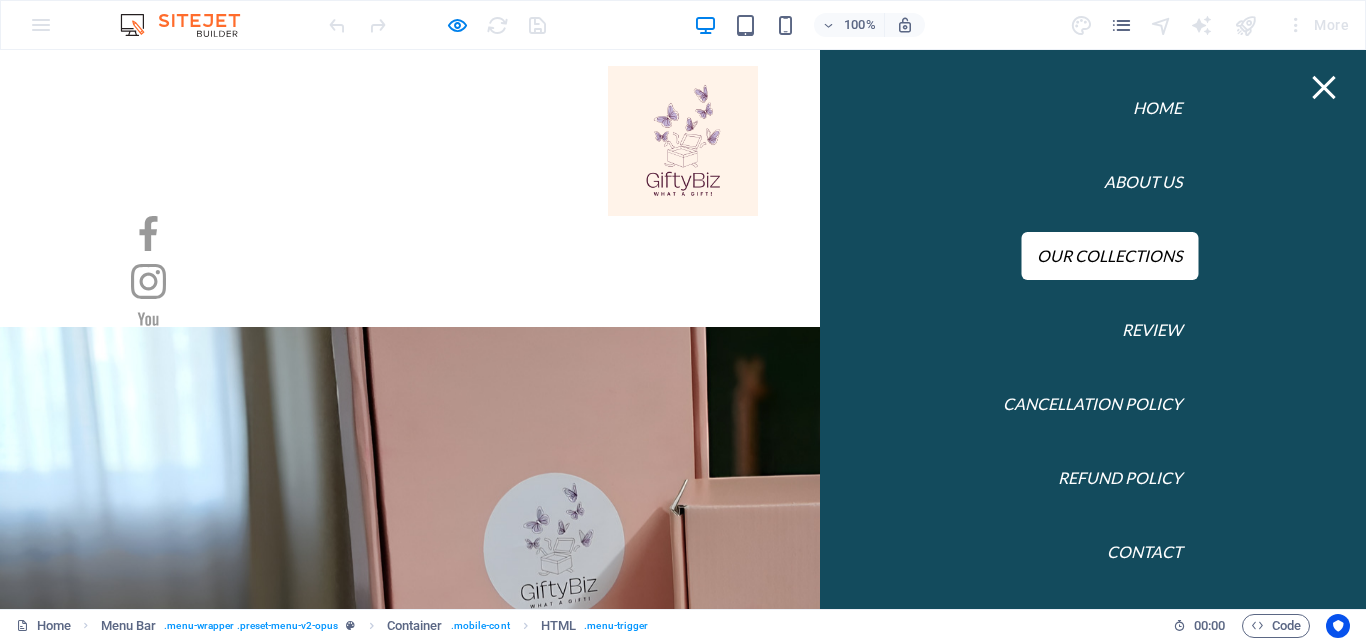 click on "Our Collections" at bounding box center (1109, 256) 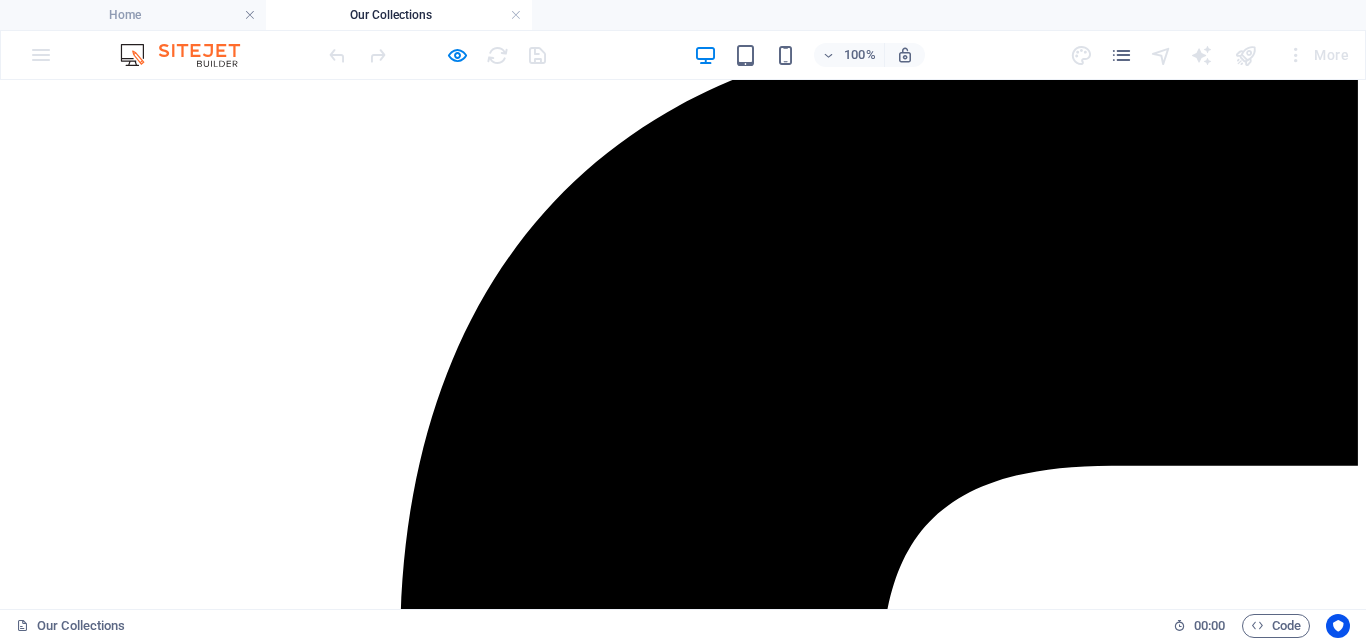 scroll, scrollTop: 227, scrollLeft: 0, axis: vertical 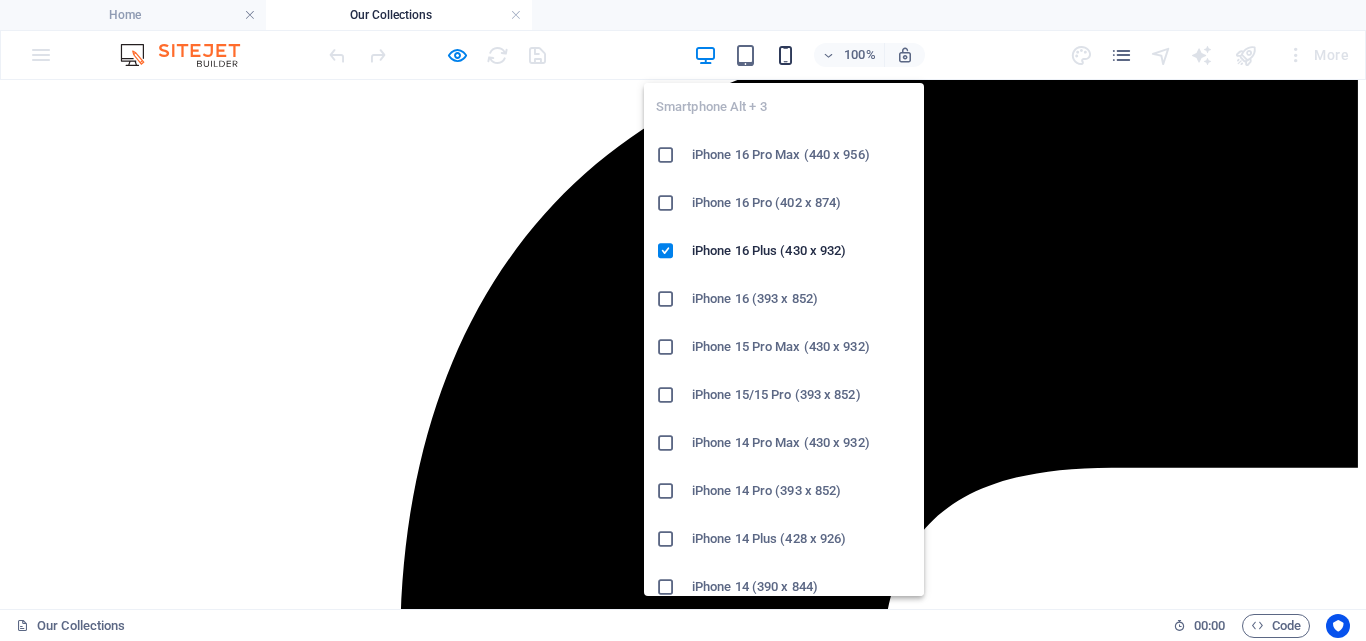 click at bounding box center [785, 55] 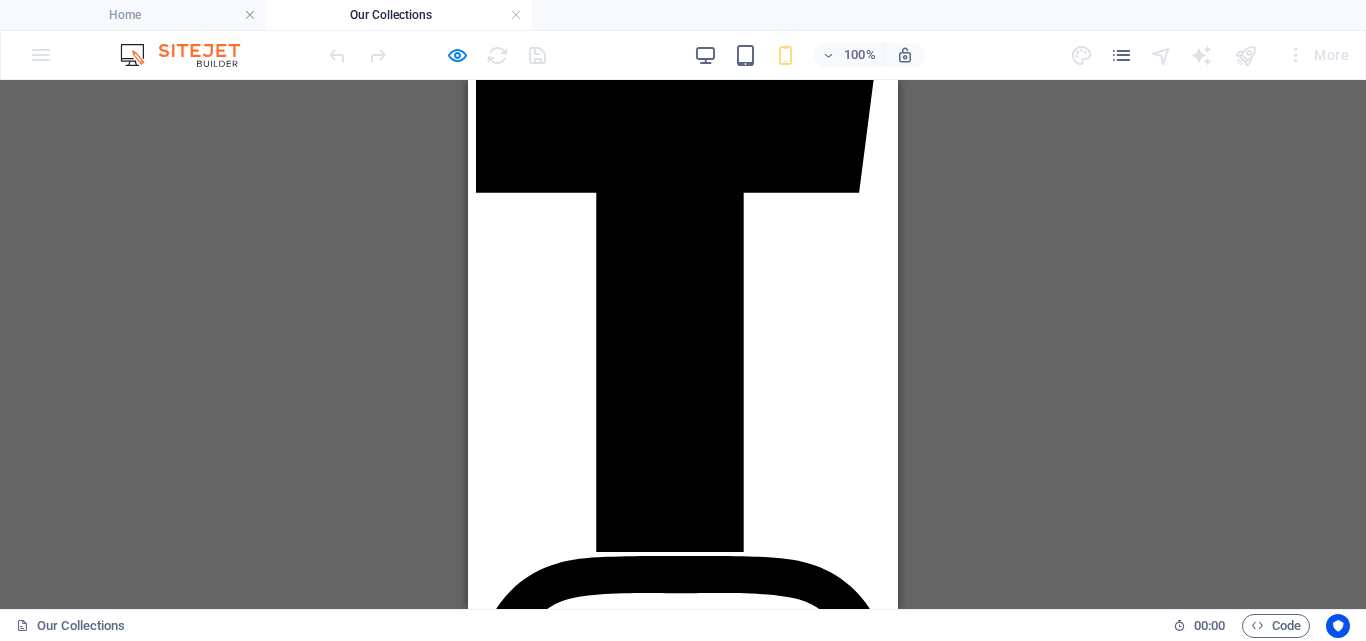 scroll, scrollTop: 462, scrollLeft: 0, axis: vertical 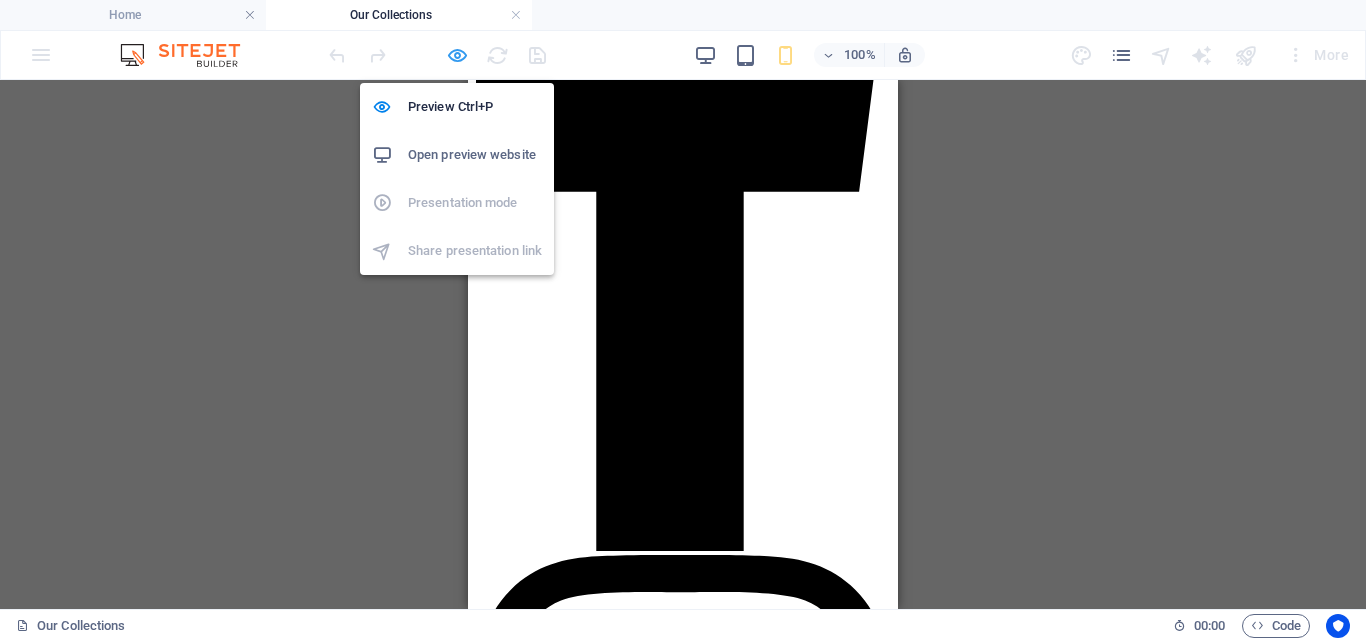 click at bounding box center [457, 55] 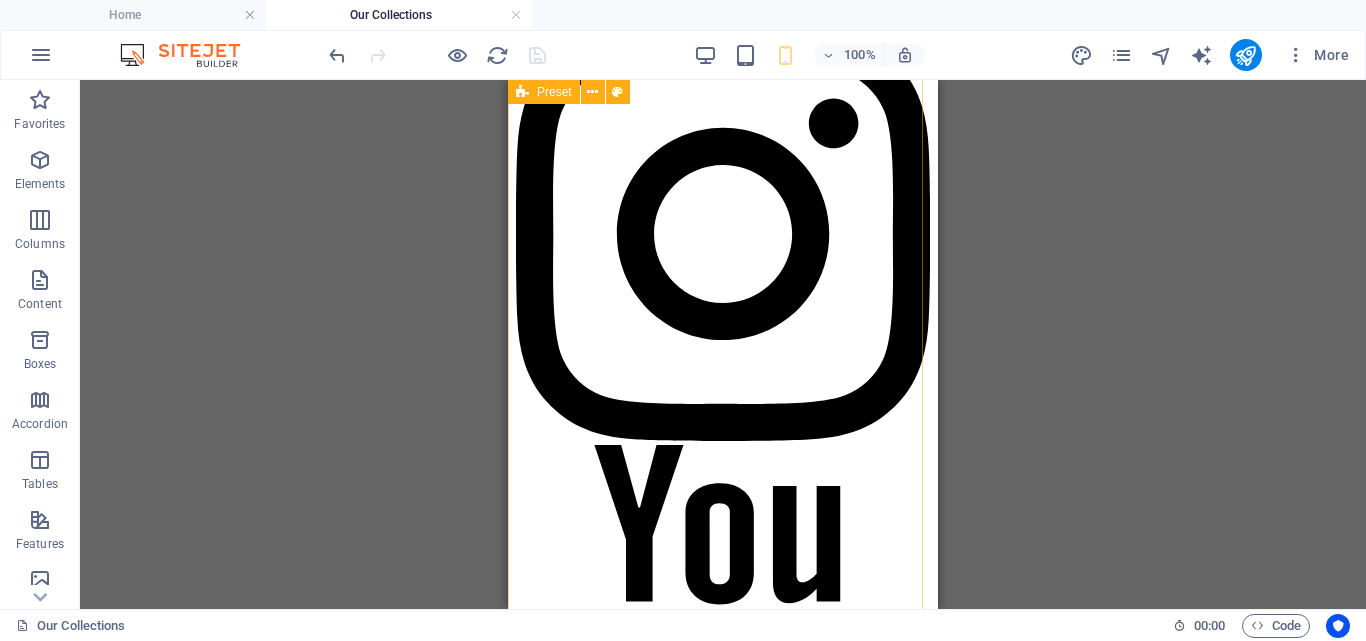 scroll, scrollTop: 1026, scrollLeft: 0, axis: vertical 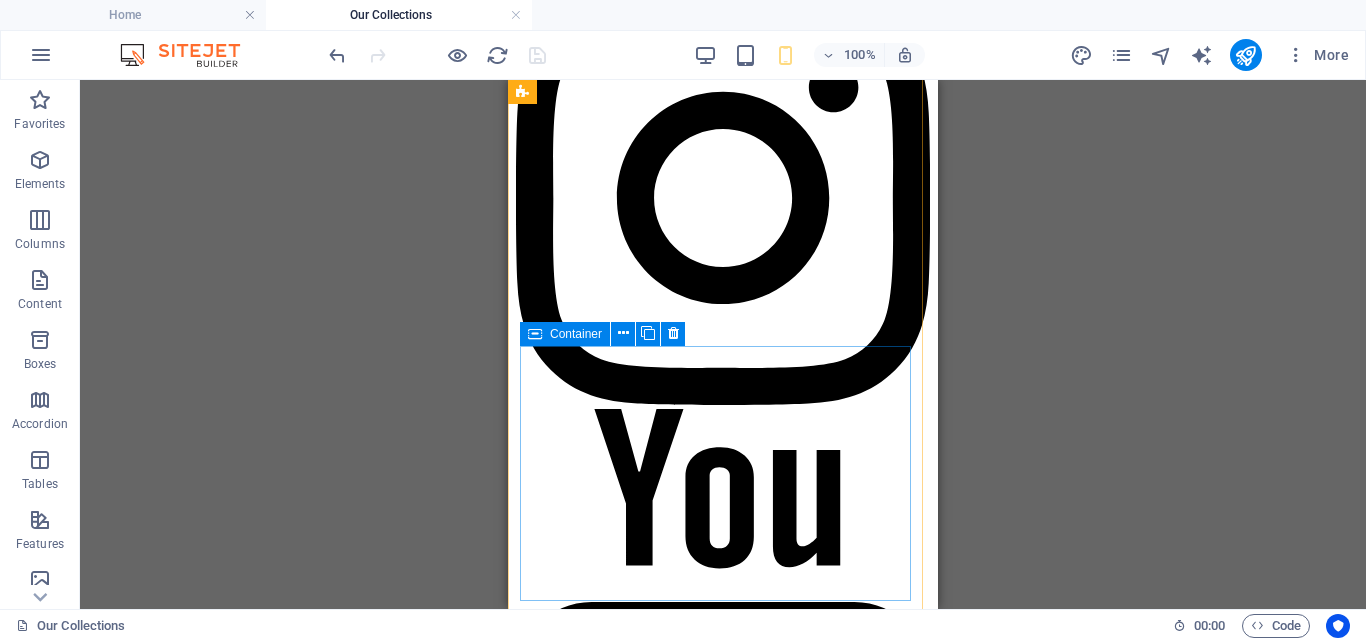 click at bounding box center (535, 334) 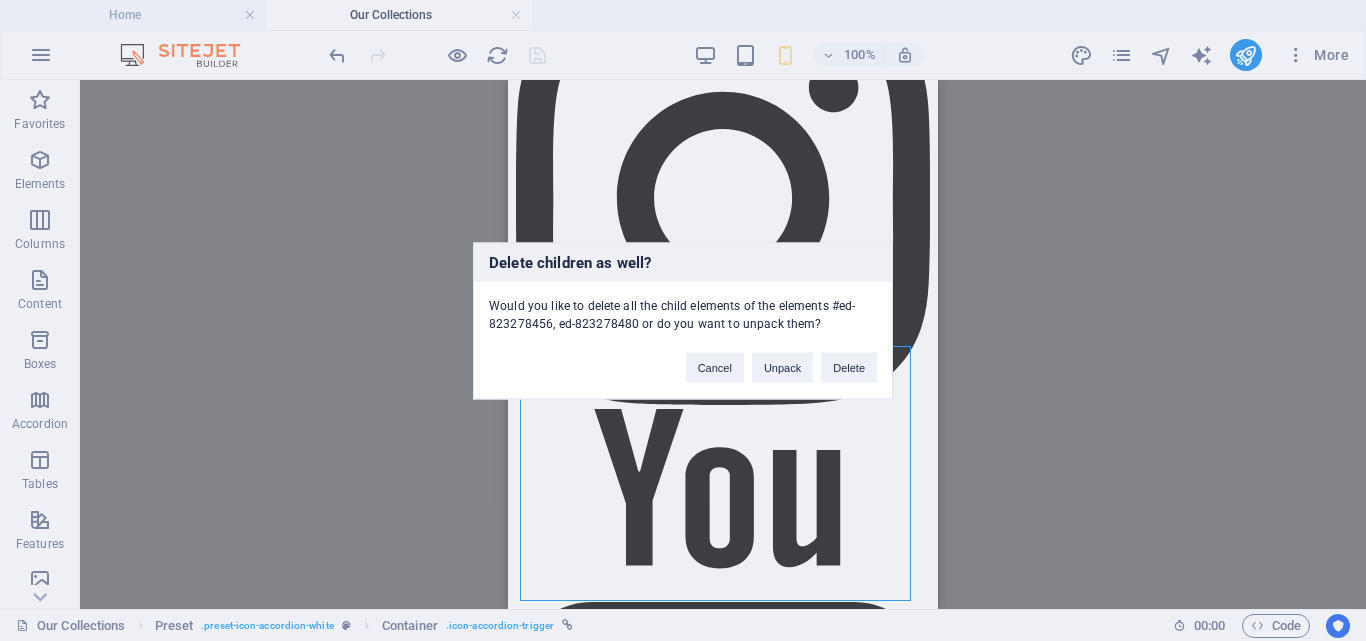 type 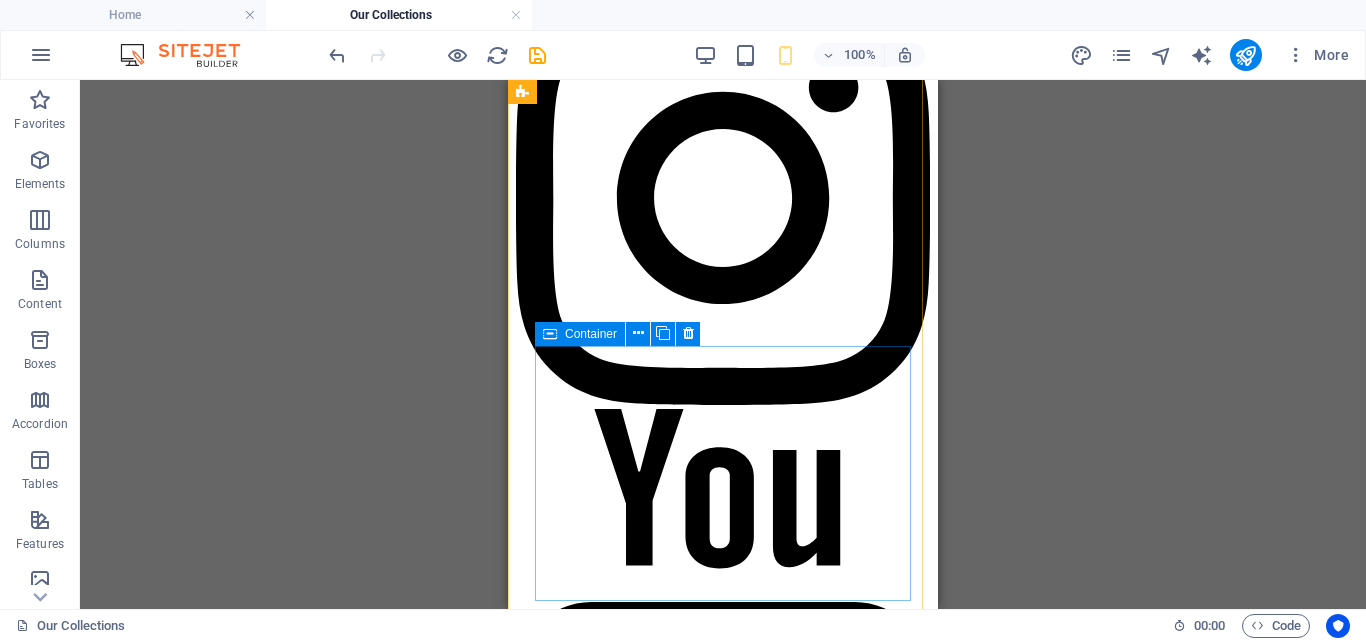 click at bounding box center (550, 334) 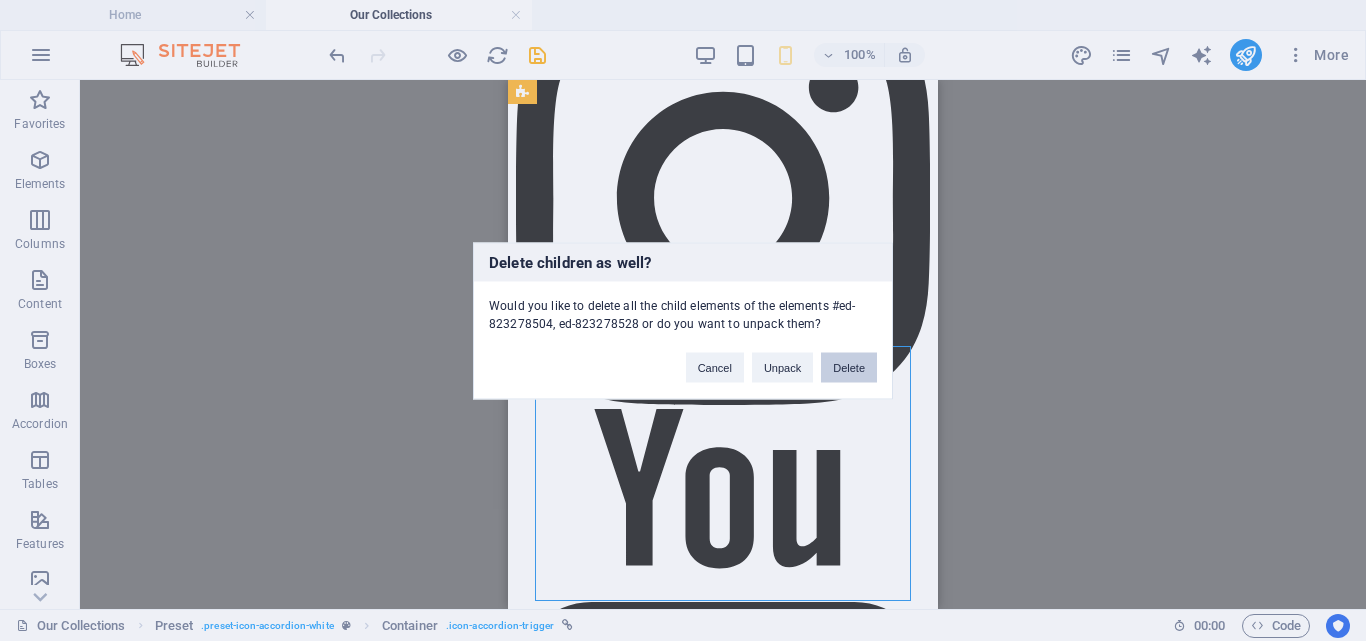 type 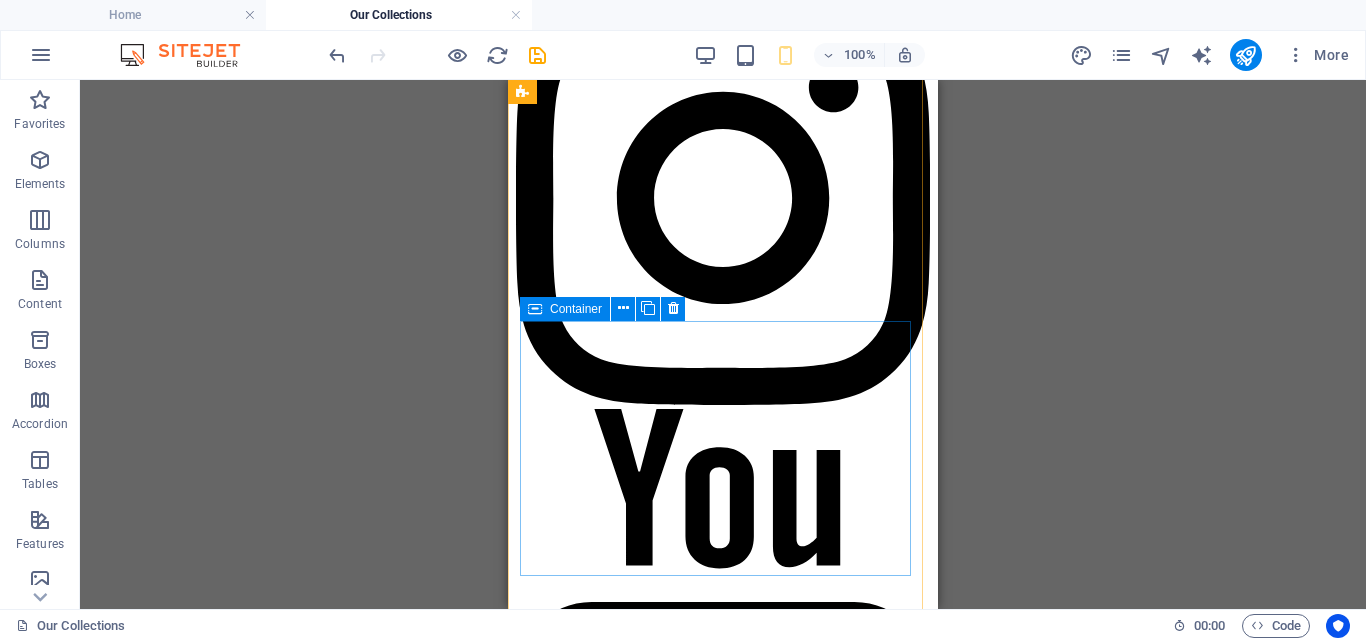 click at bounding box center (535, 309) 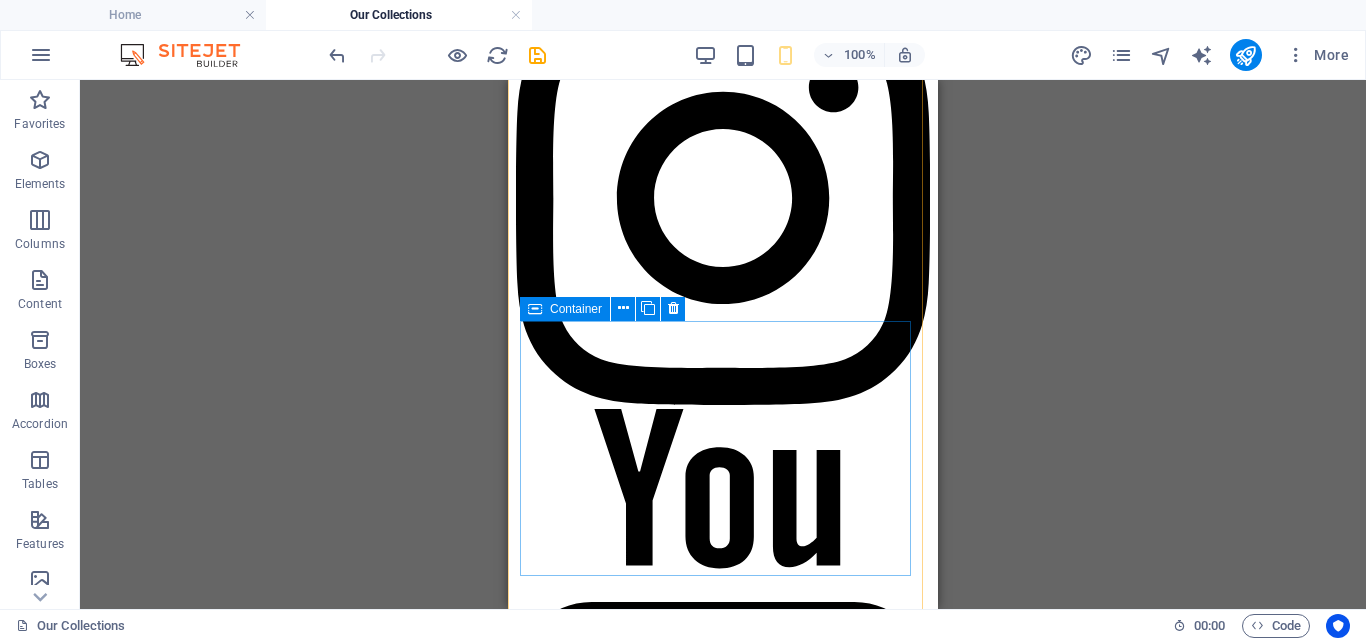 click at bounding box center (535, 309) 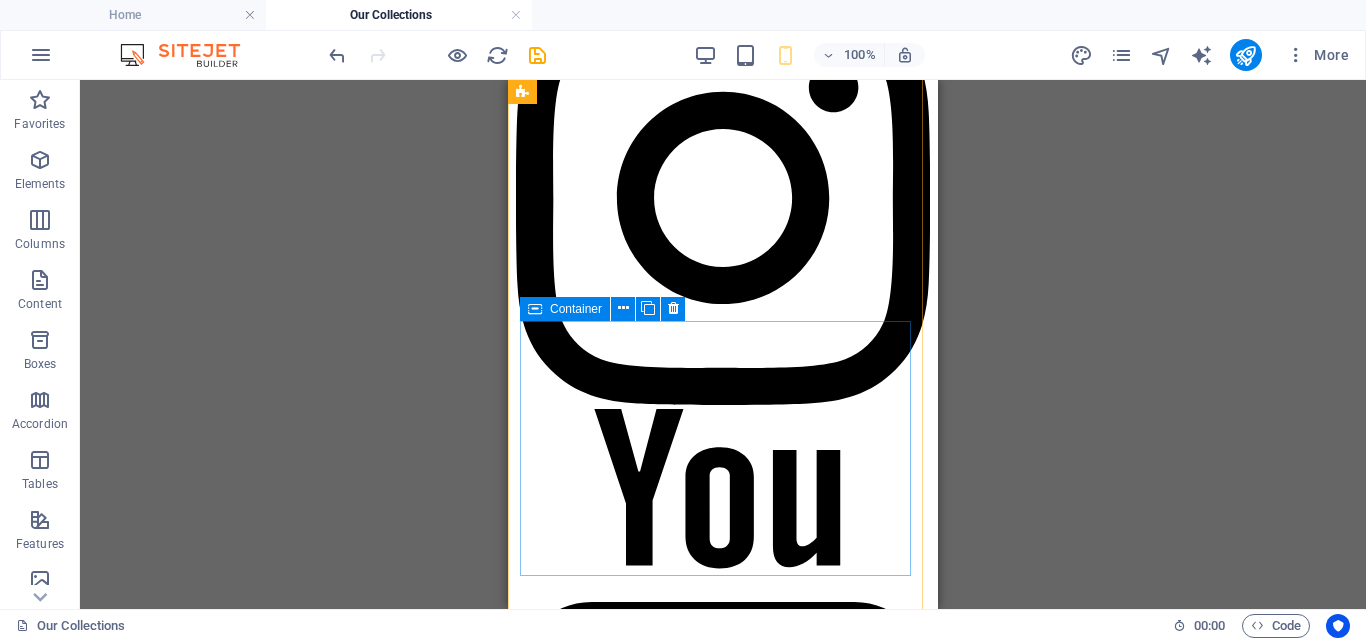 click at bounding box center (535, 309) 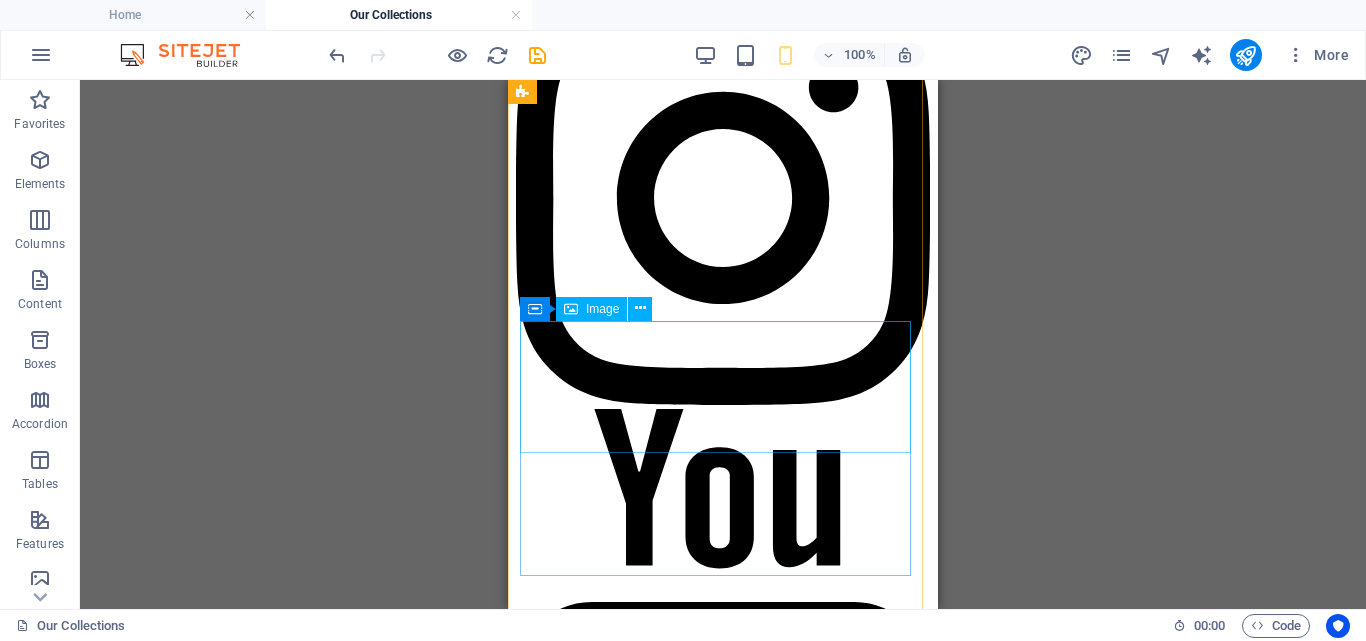 click at bounding box center (723, 3587) 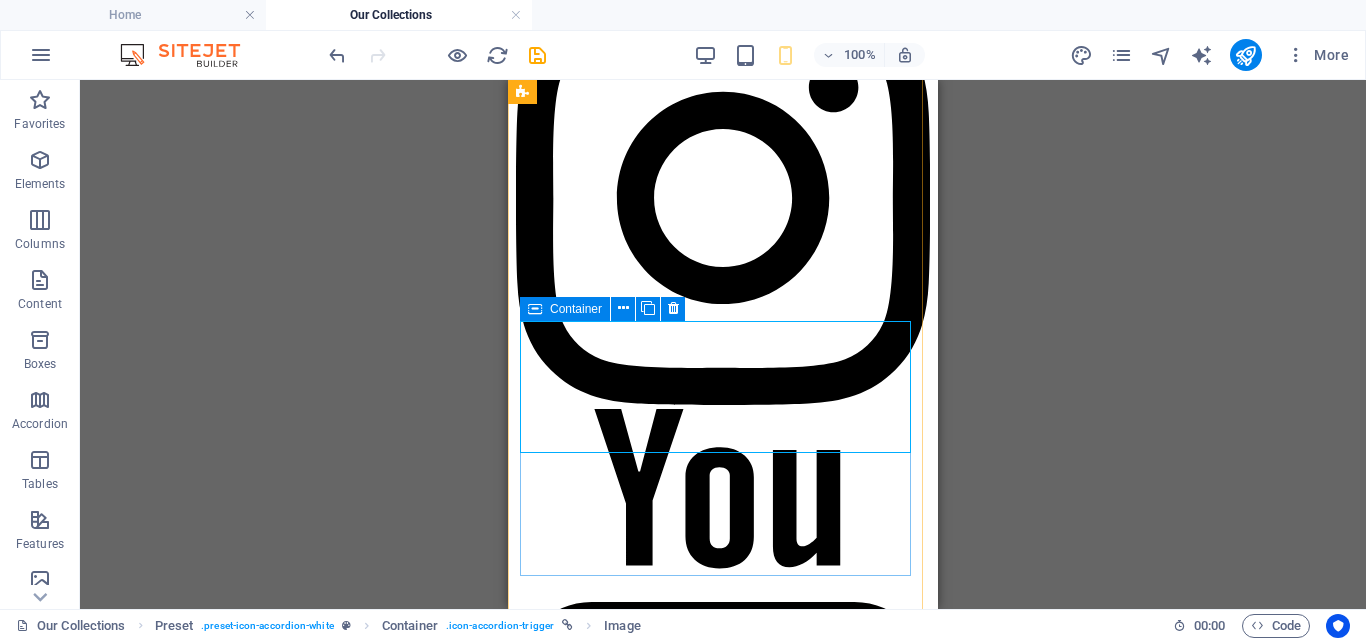 click at bounding box center (535, 309) 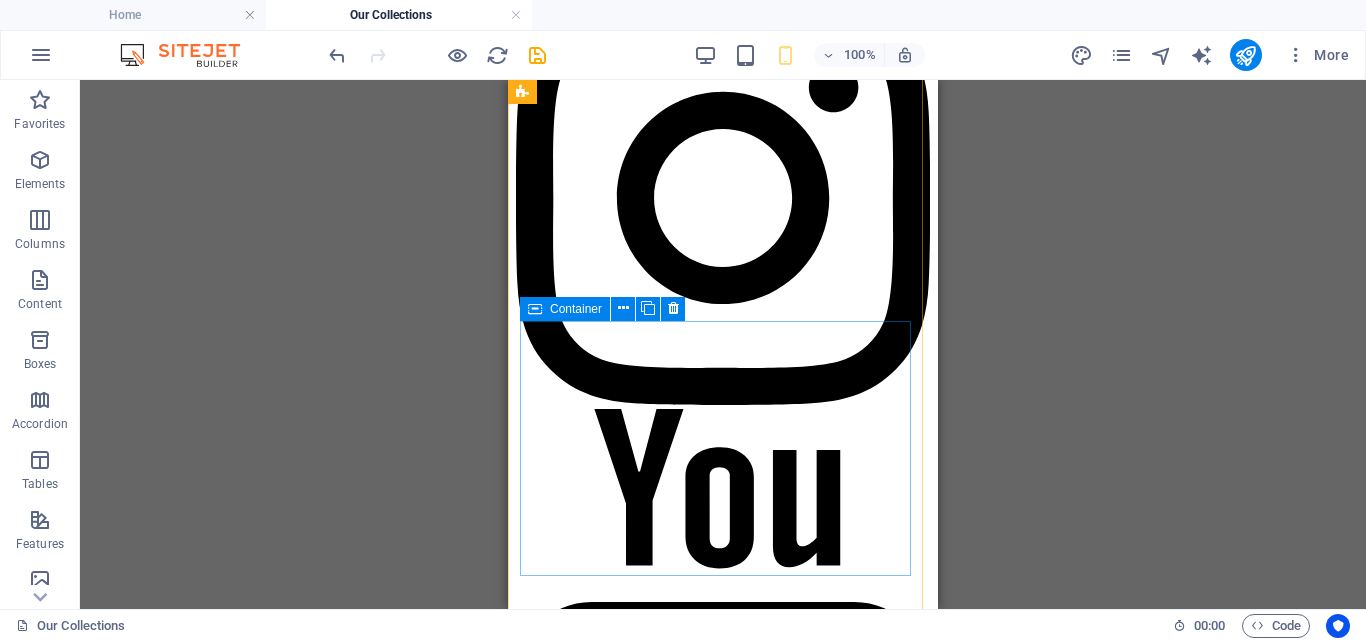 click at bounding box center [535, 309] 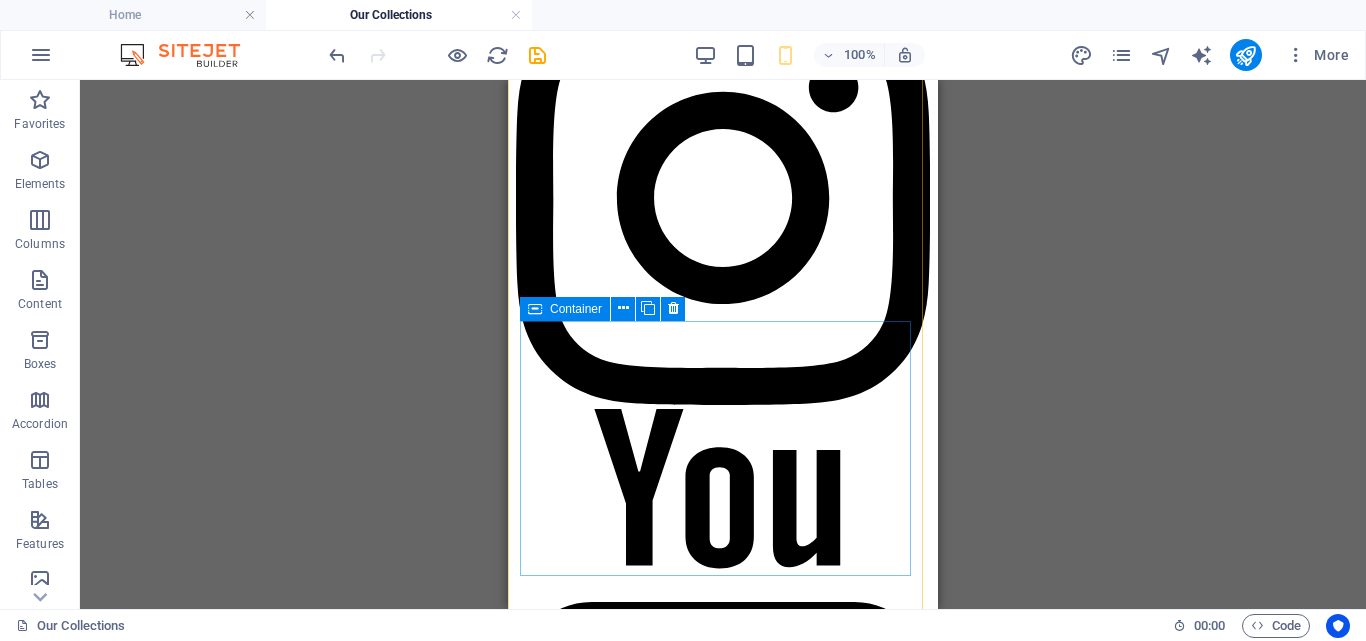 click at bounding box center (535, 309) 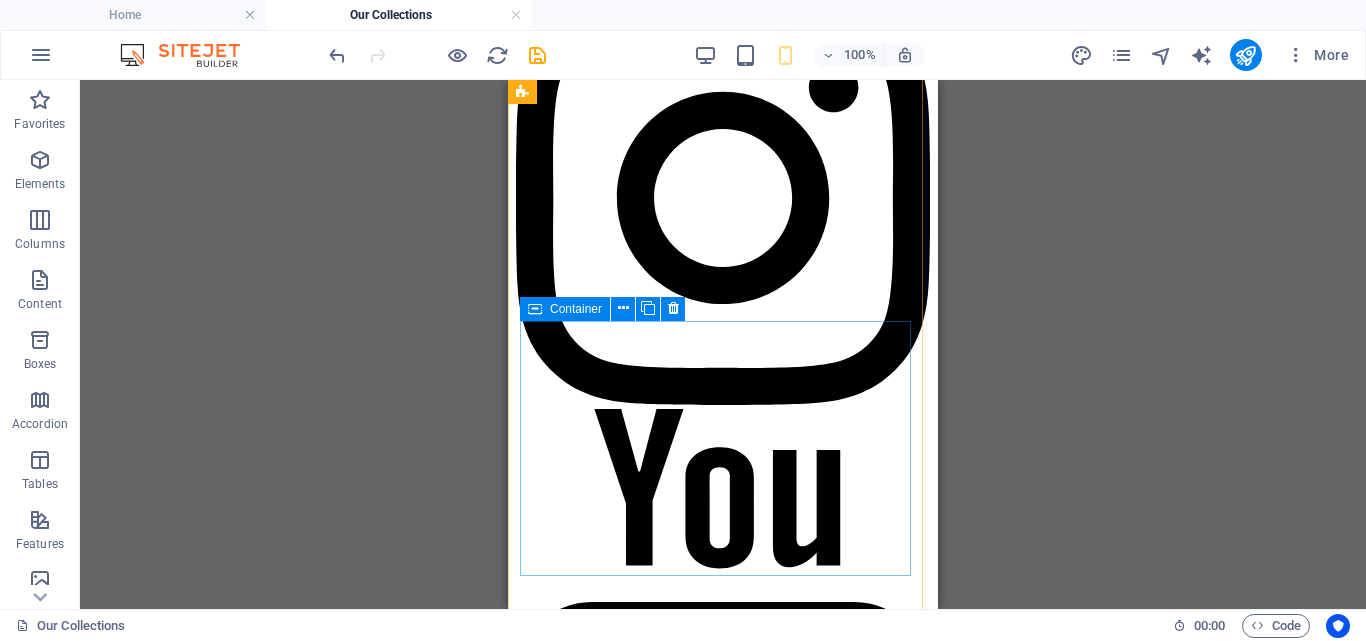 click at bounding box center (535, 309) 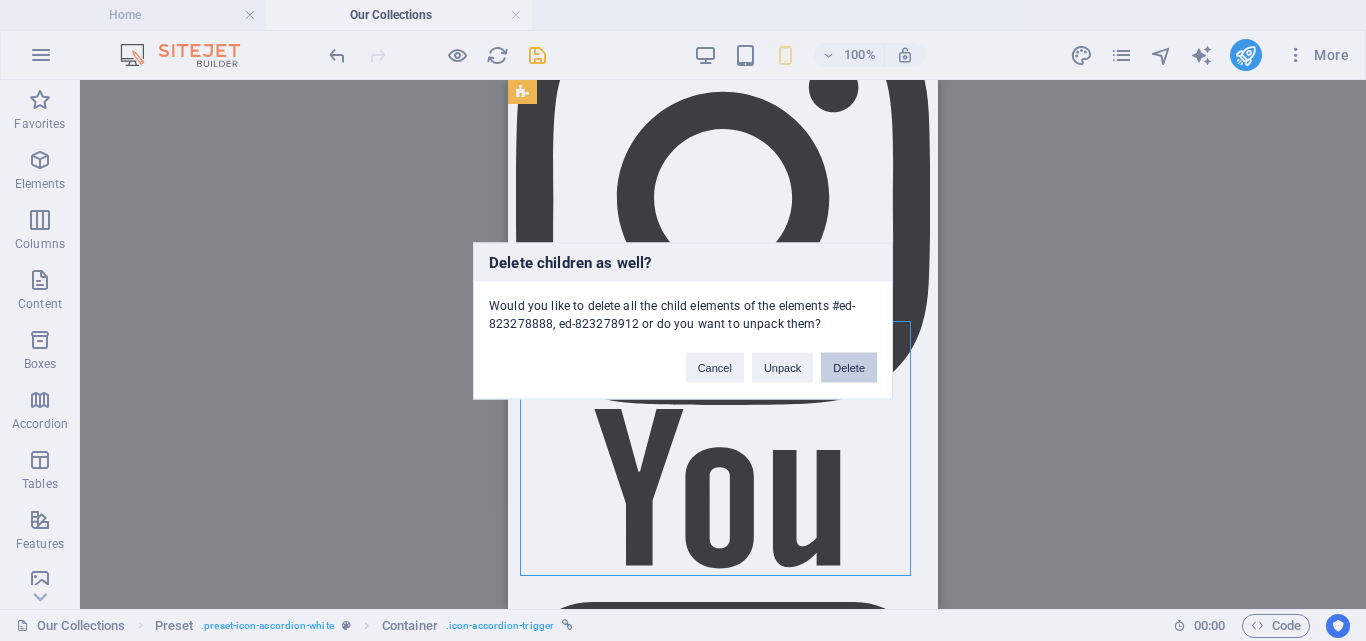 type 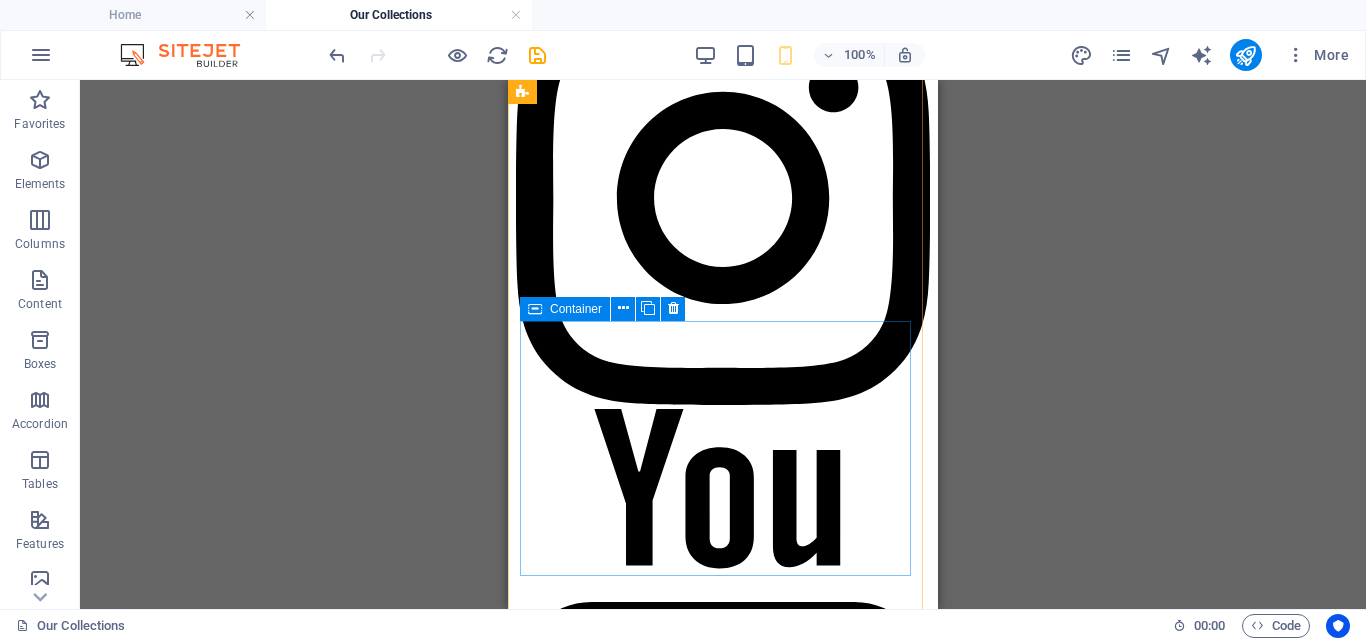 click at bounding box center [535, 309] 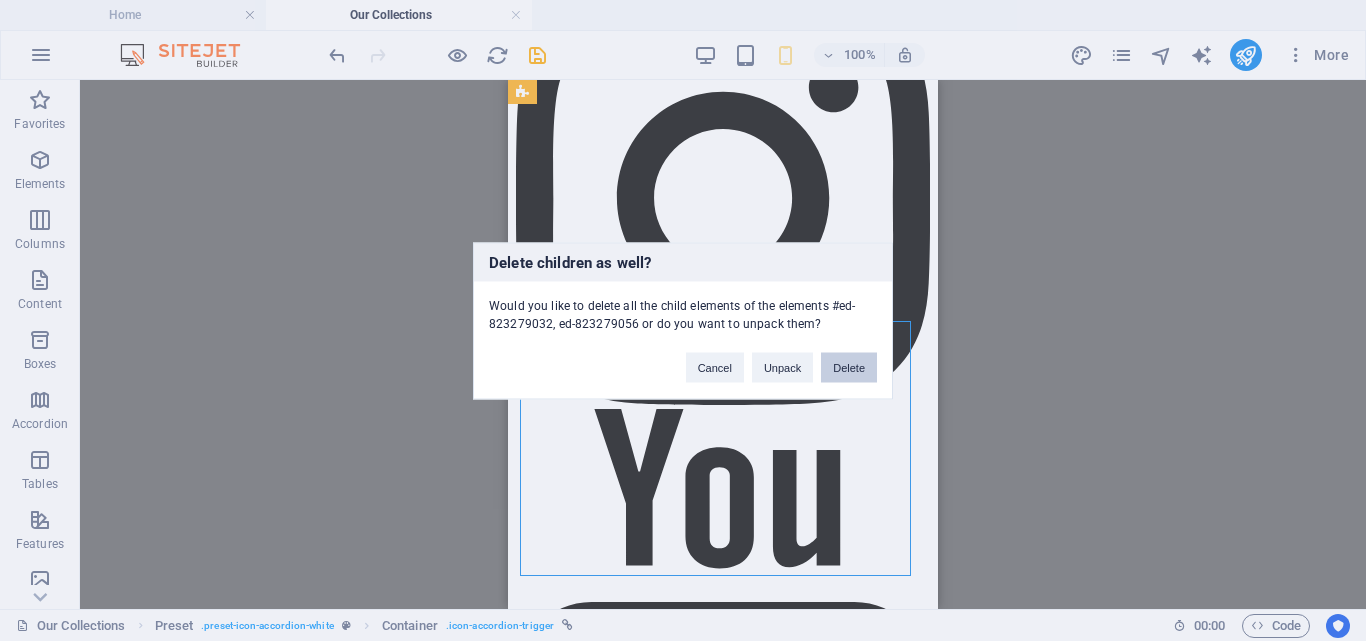 type 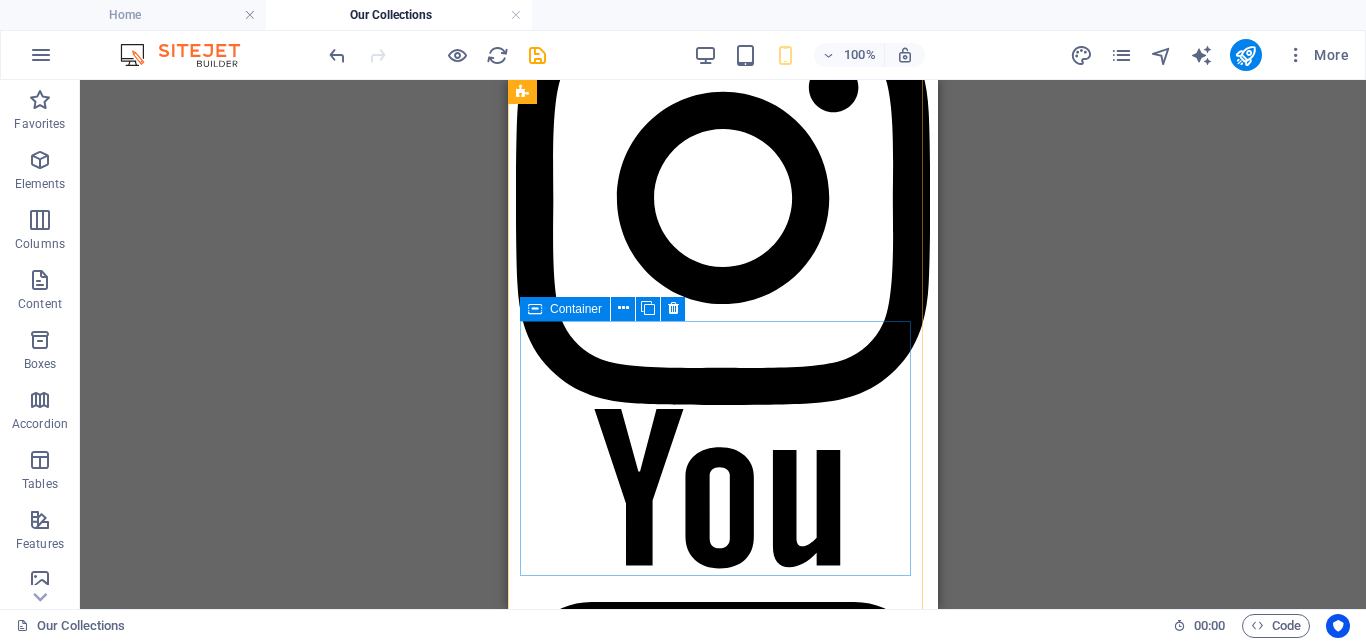 click at bounding box center [535, 309] 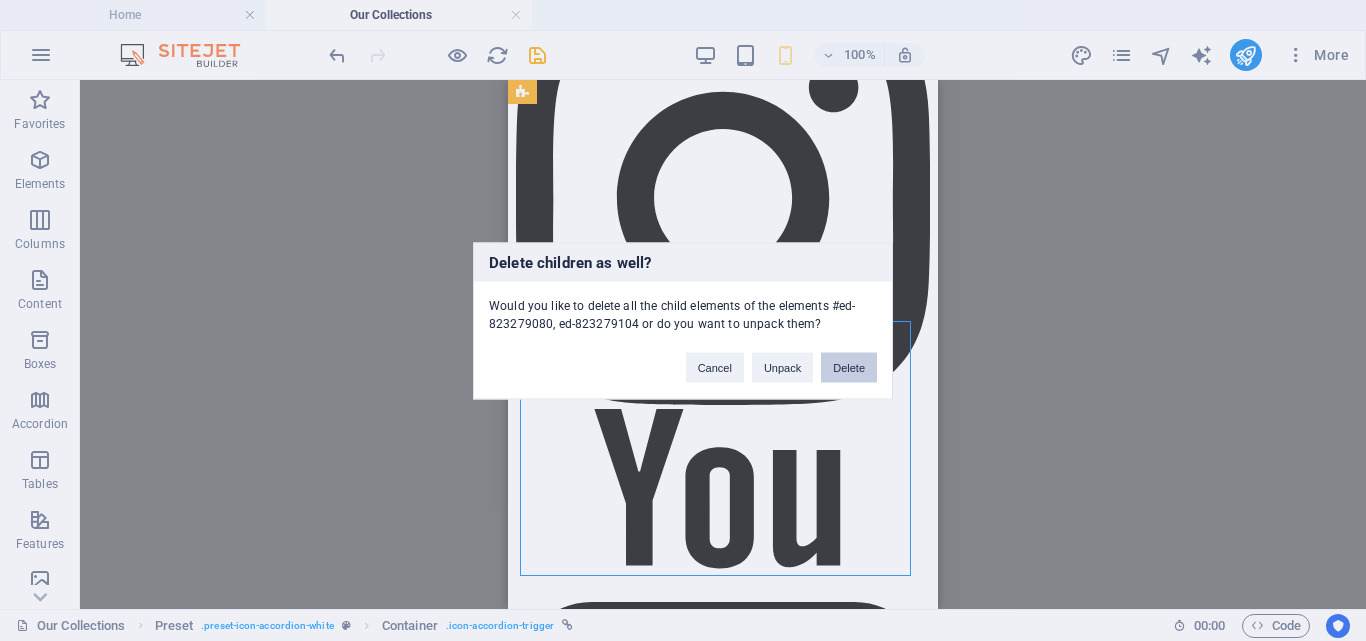 type 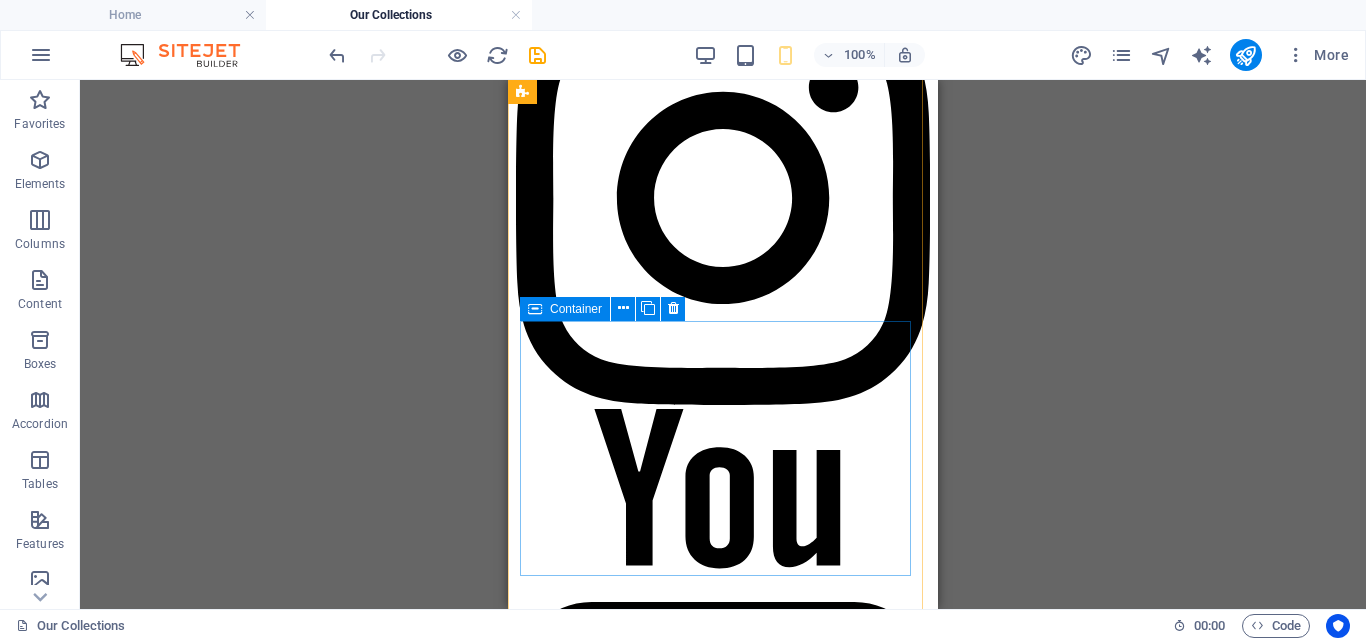 click at bounding box center (535, 309) 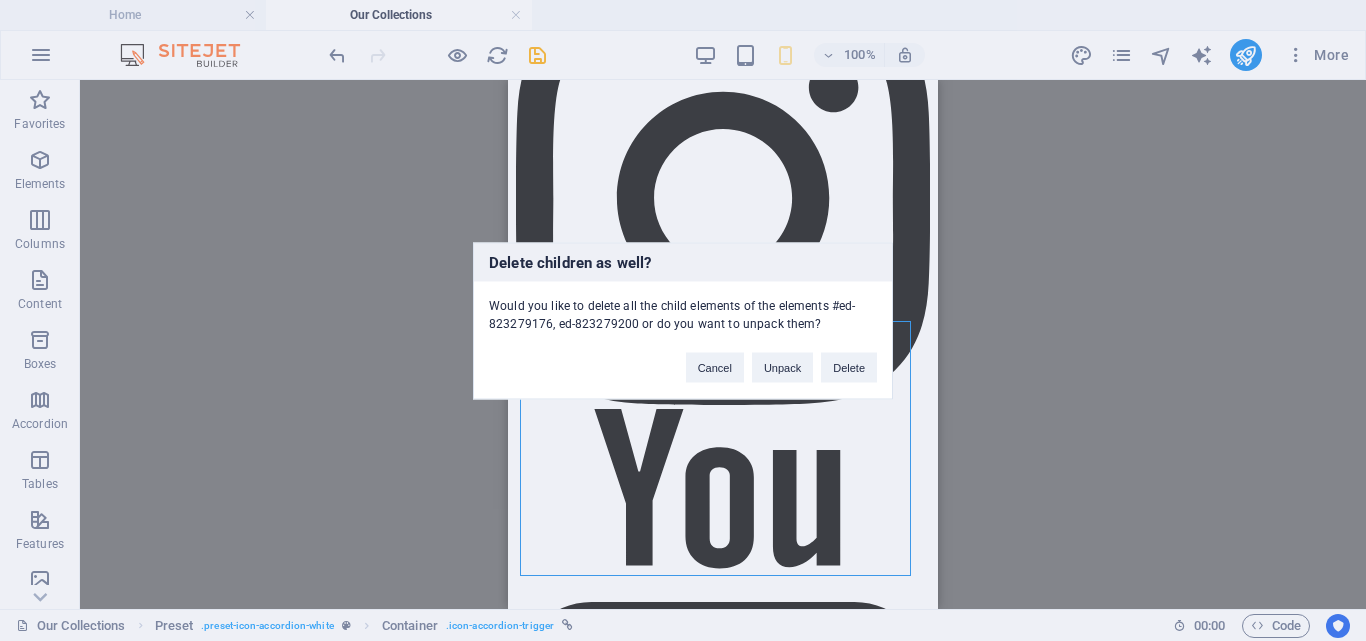 type 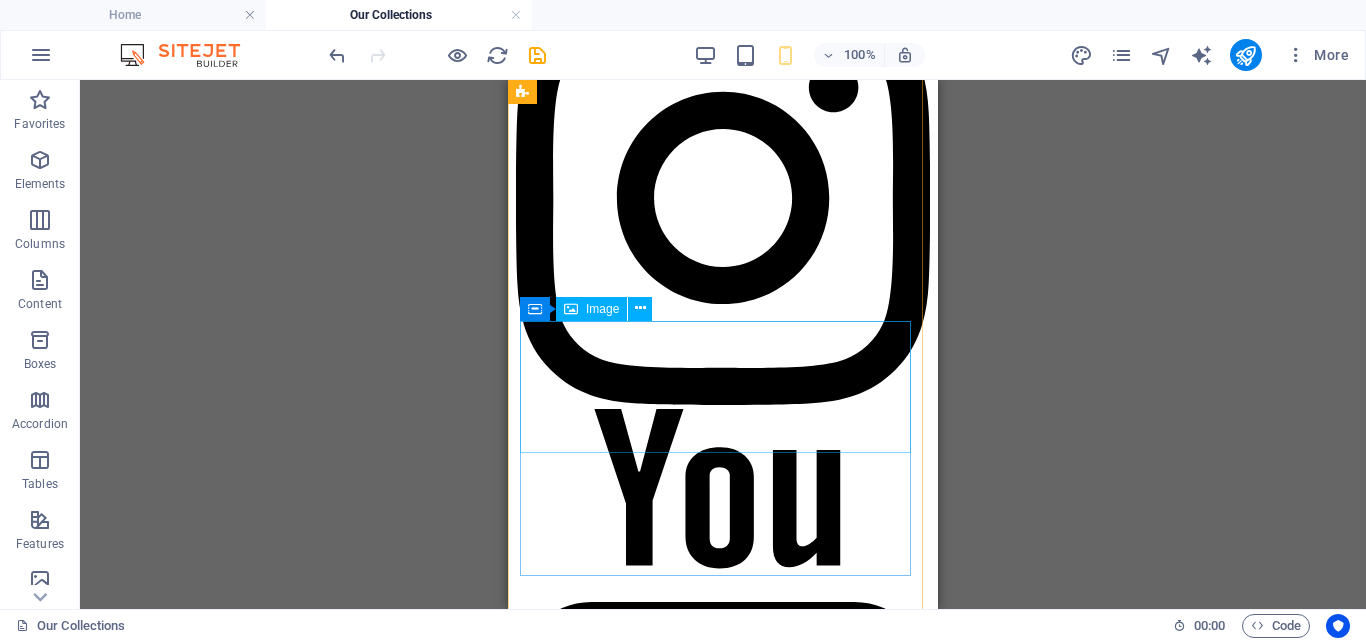 click at bounding box center (723, 3587) 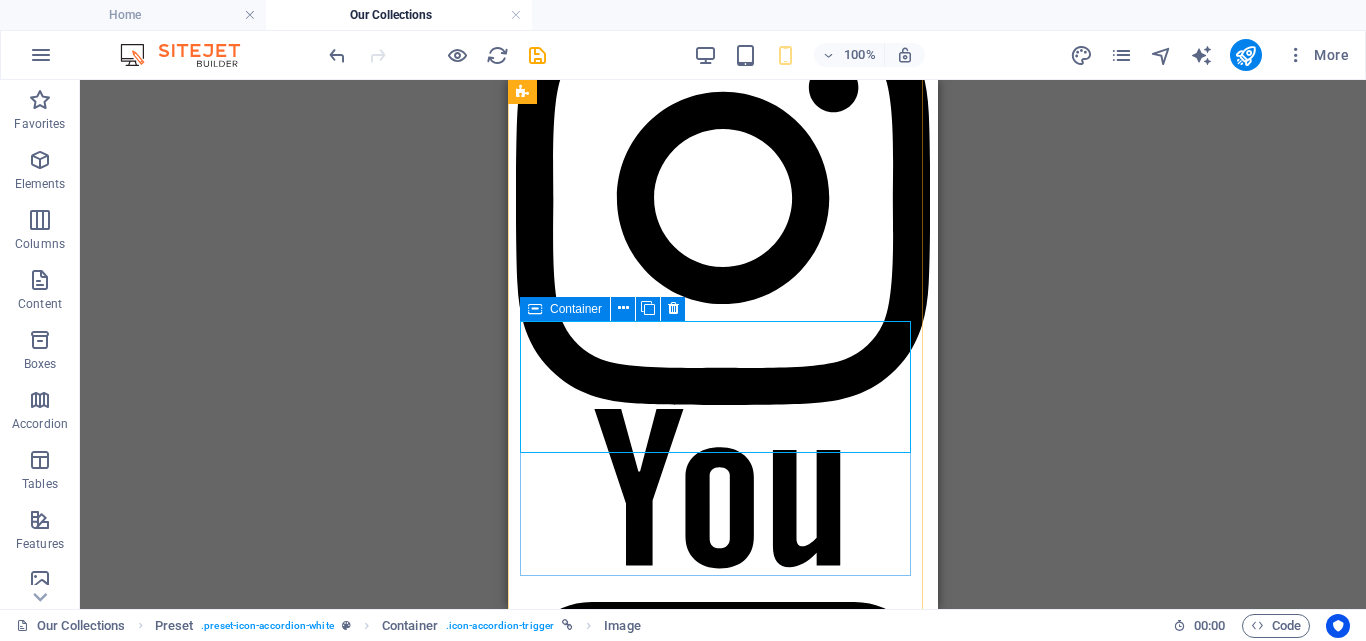 click at bounding box center [535, 309] 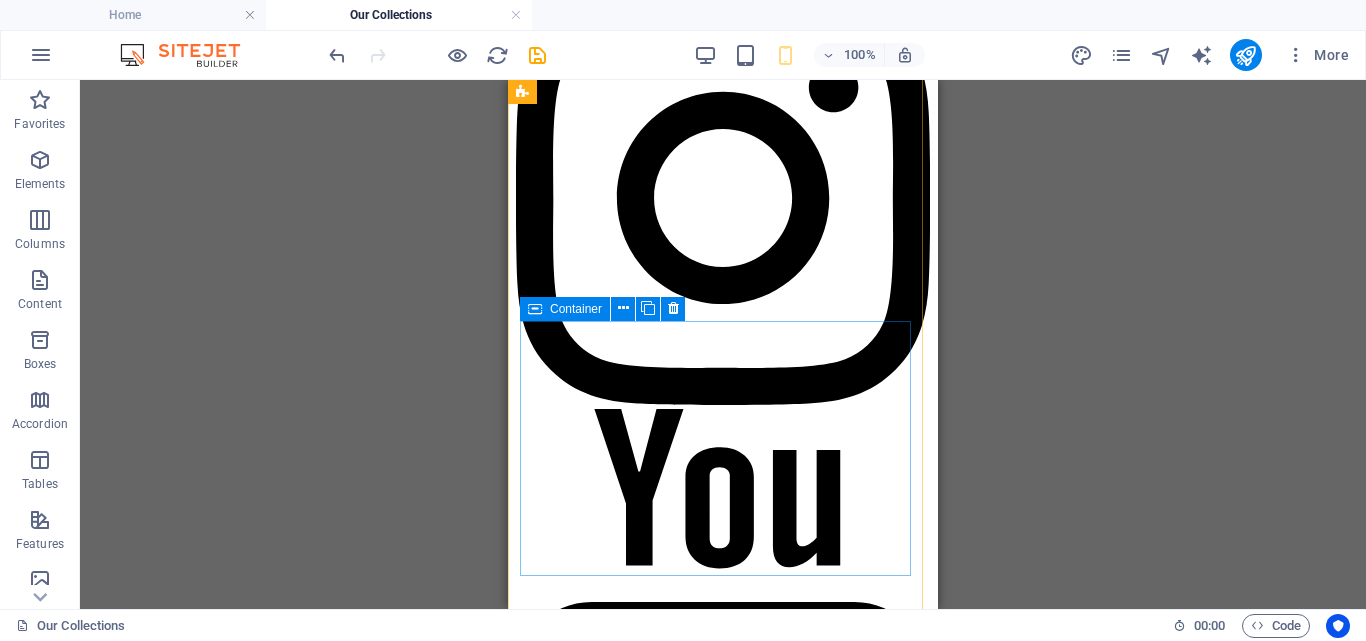 click at bounding box center (535, 309) 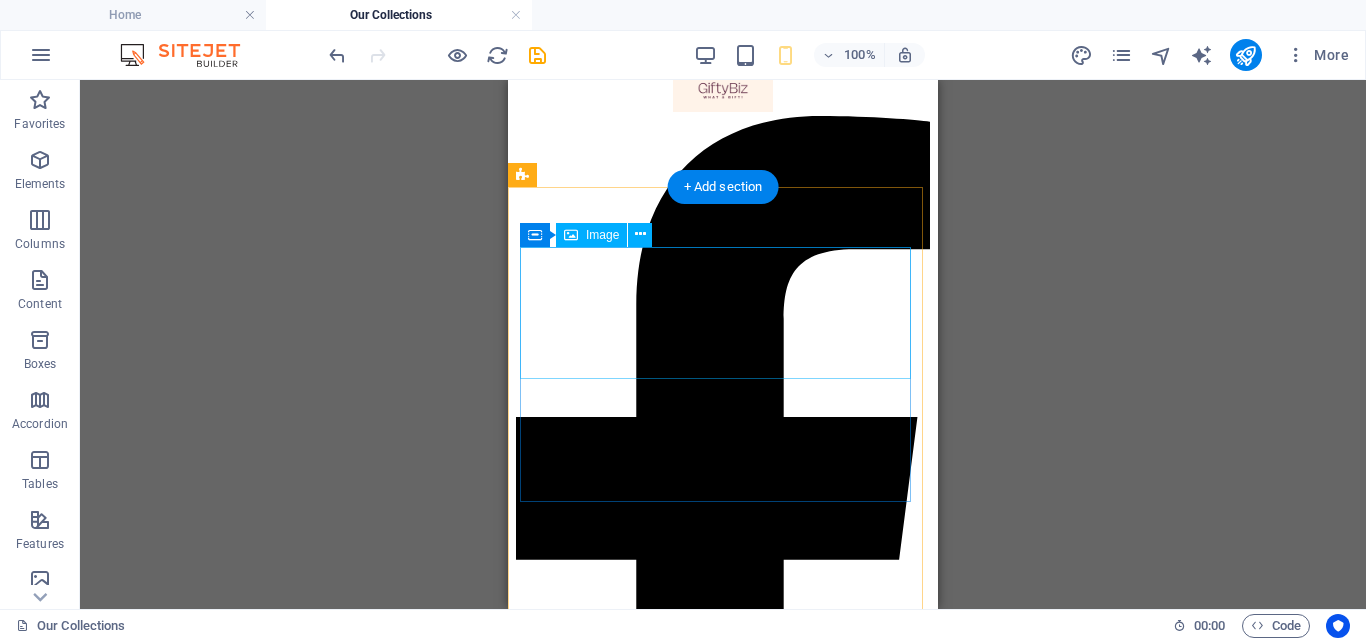 scroll, scrollTop: 95, scrollLeft: 0, axis: vertical 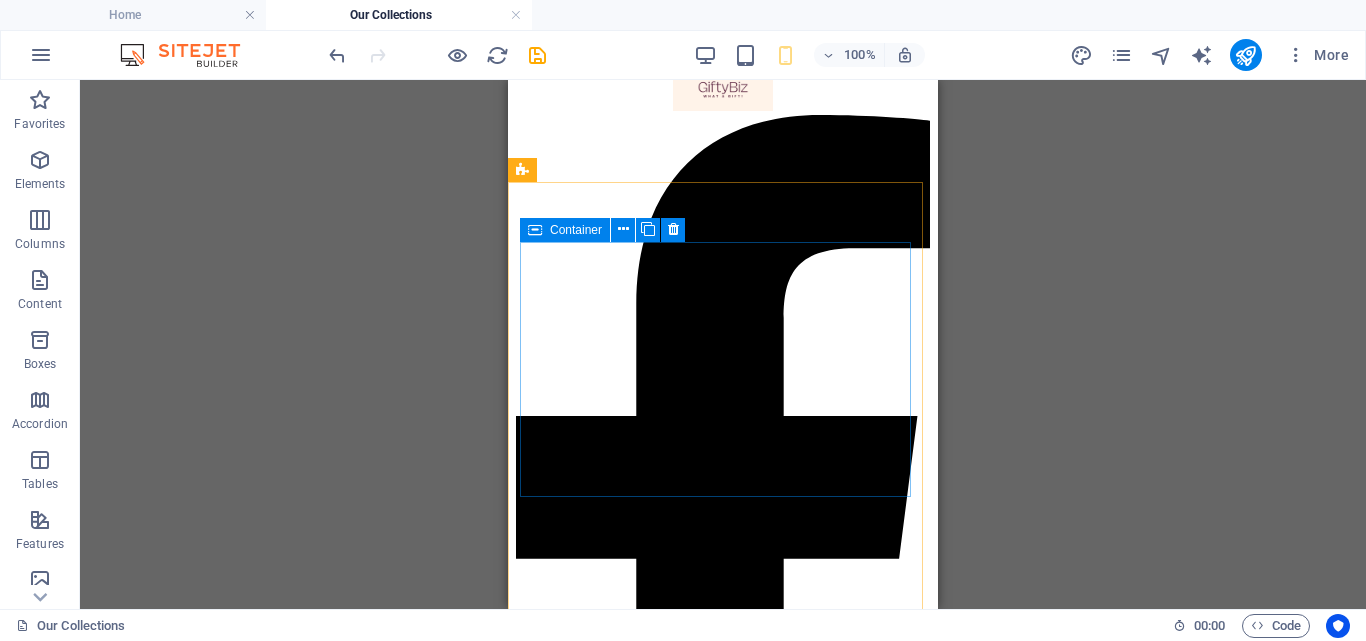click at bounding box center (535, 230) 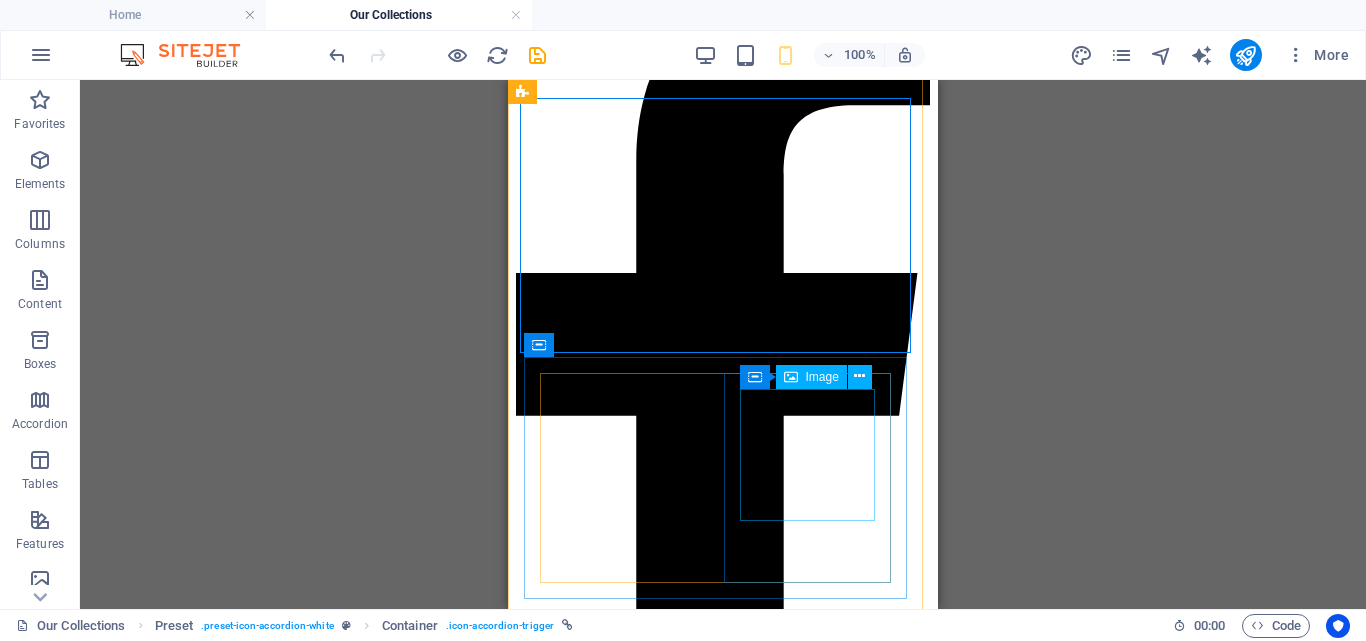 scroll, scrollTop: 239, scrollLeft: 0, axis: vertical 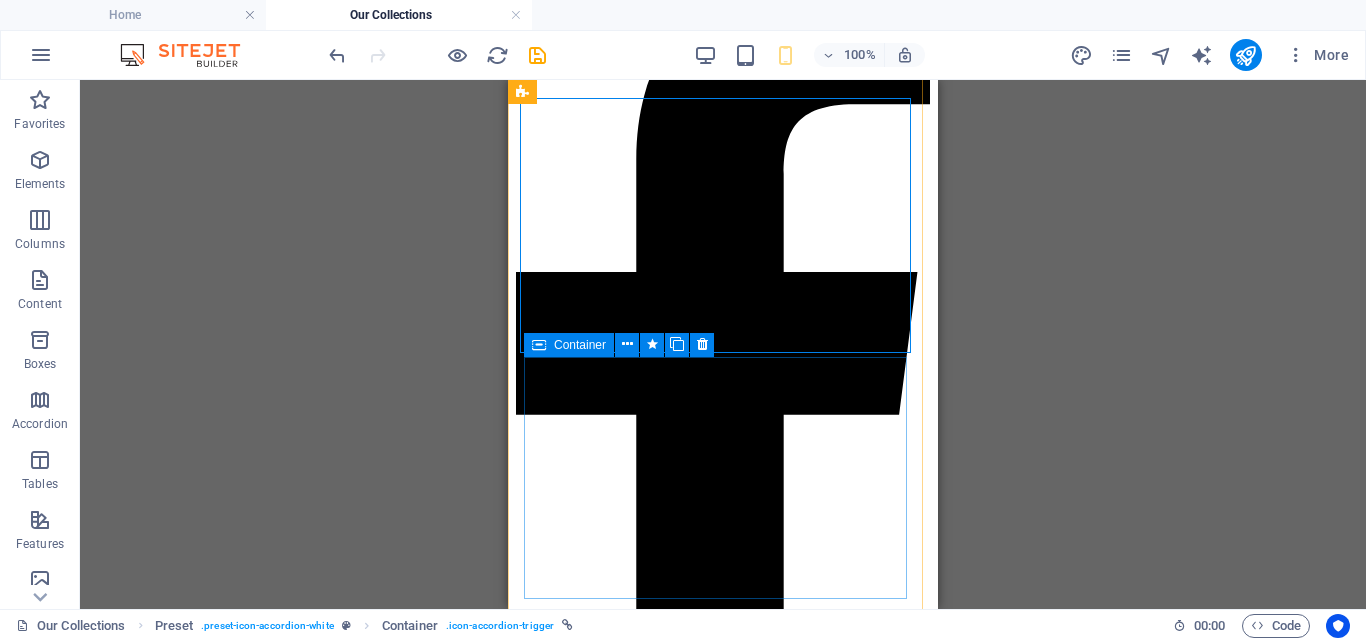 click at bounding box center [539, 345] 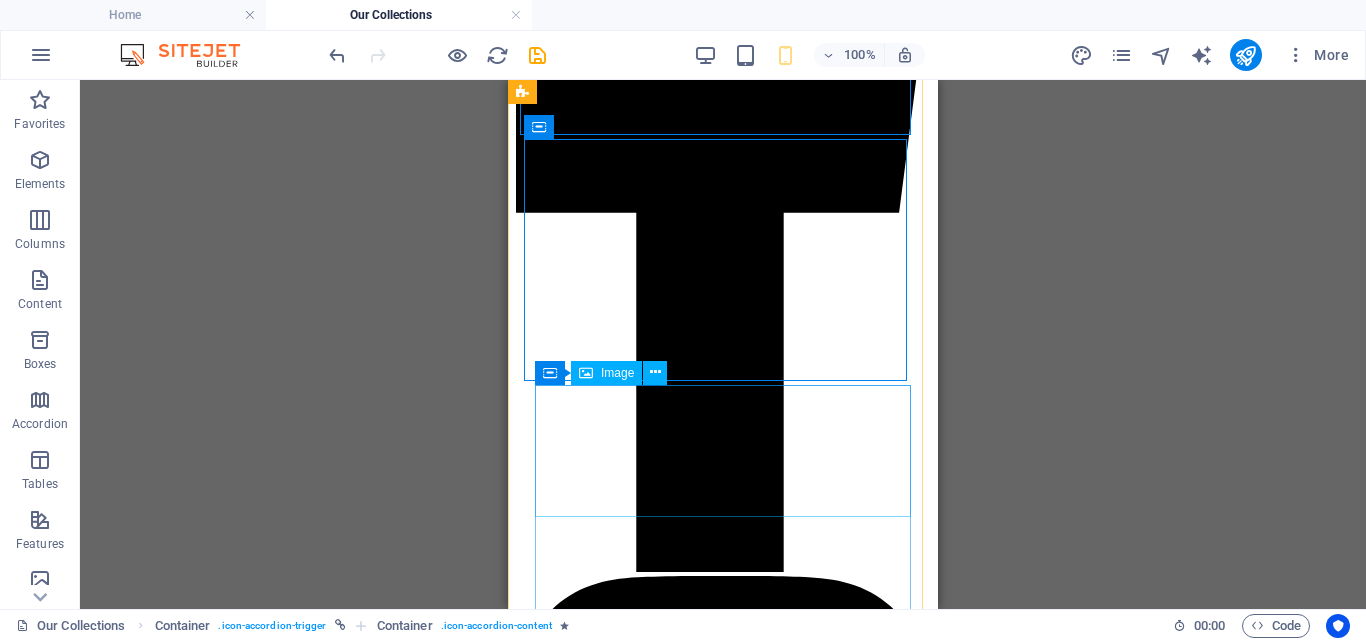 scroll, scrollTop: 458, scrollLeft: 0, axis: vertical 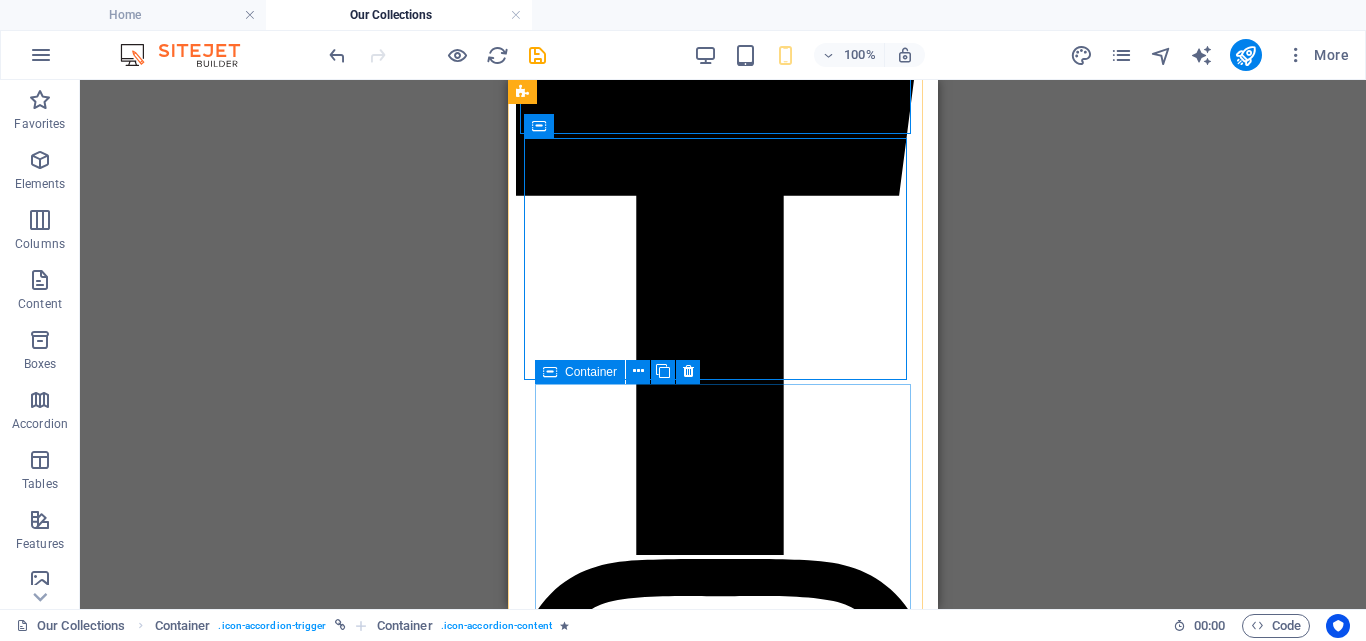 click at bounding box center (550, 372) 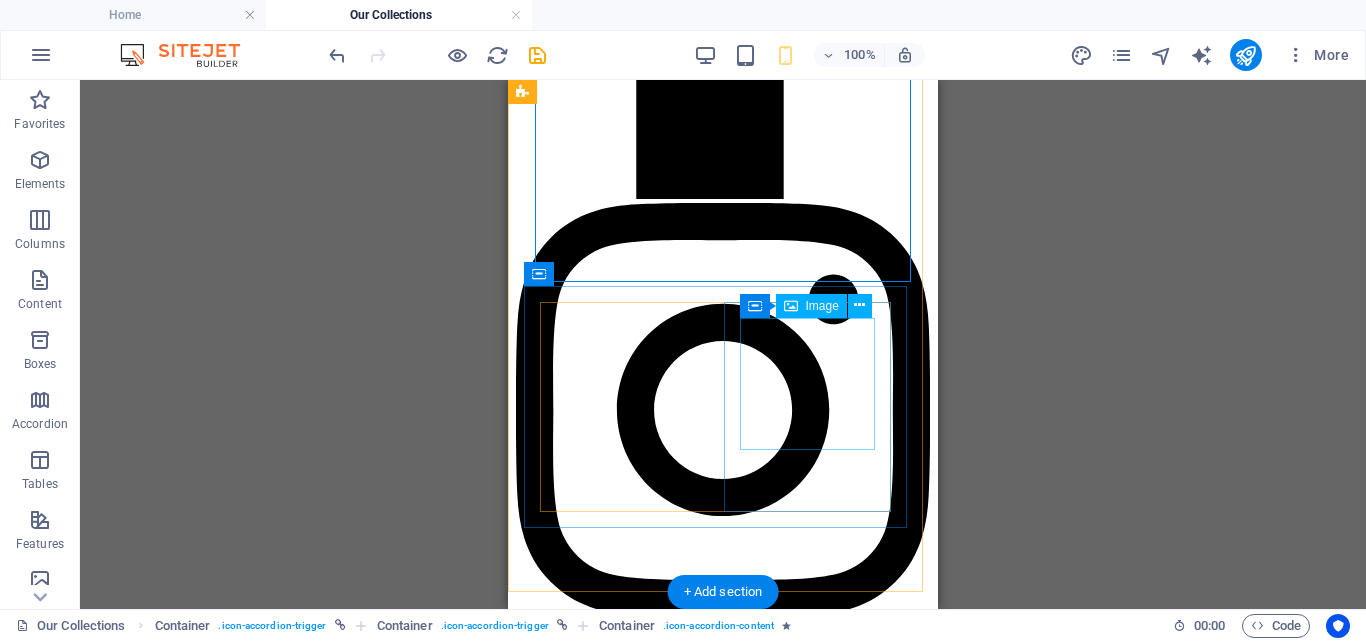 scroll, scrollTop: 816, scrollLeft: 0, axis: vertical 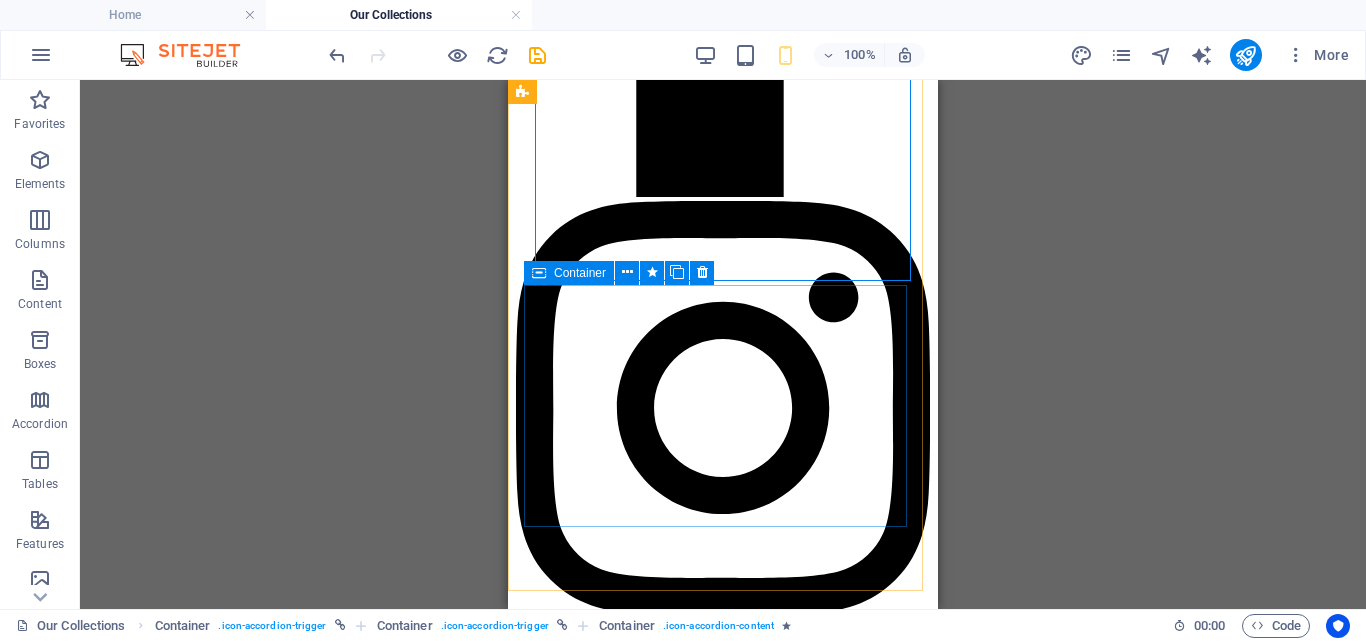 click at bounding box center (539, 273) 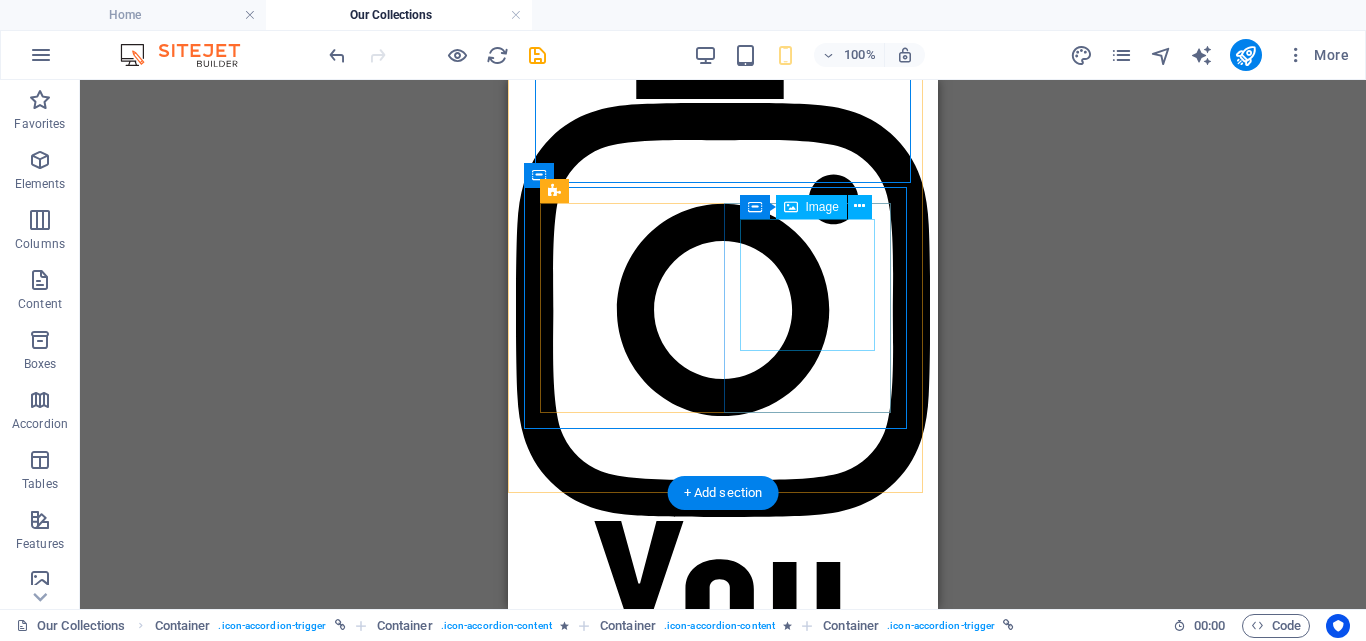 scroll, scrollTop: 915, scrollLeft: 0, axis: vertical 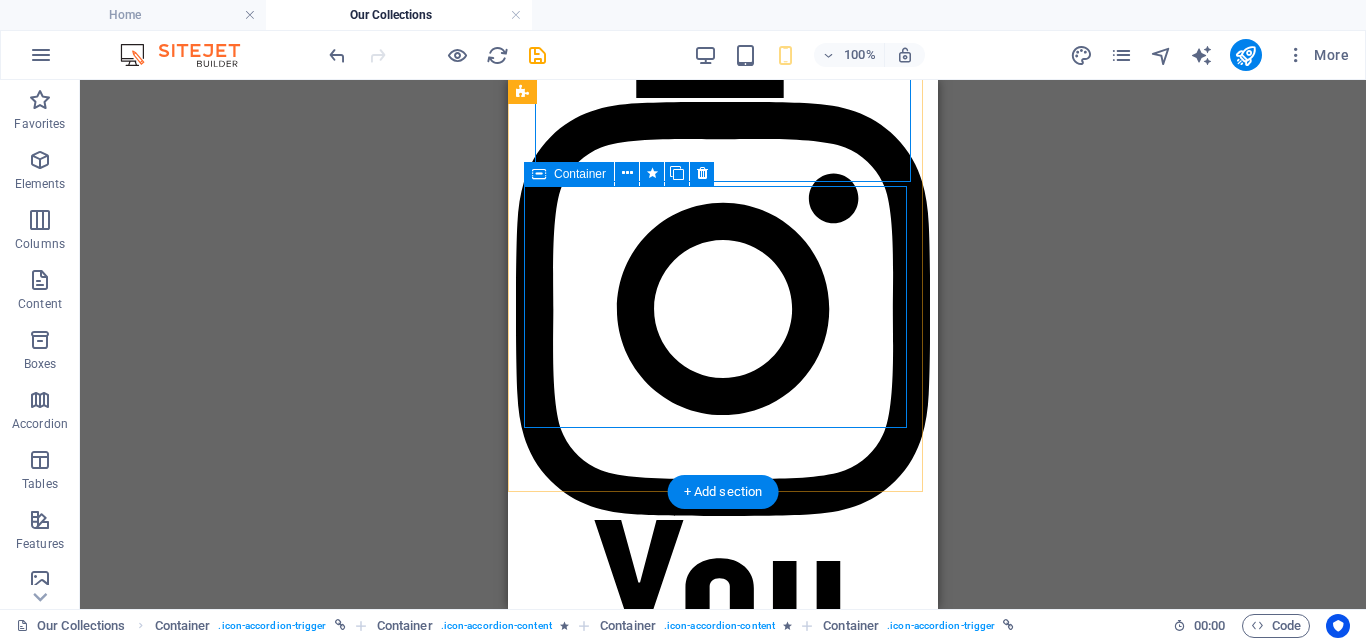 click at bounding box center (723, 3420) 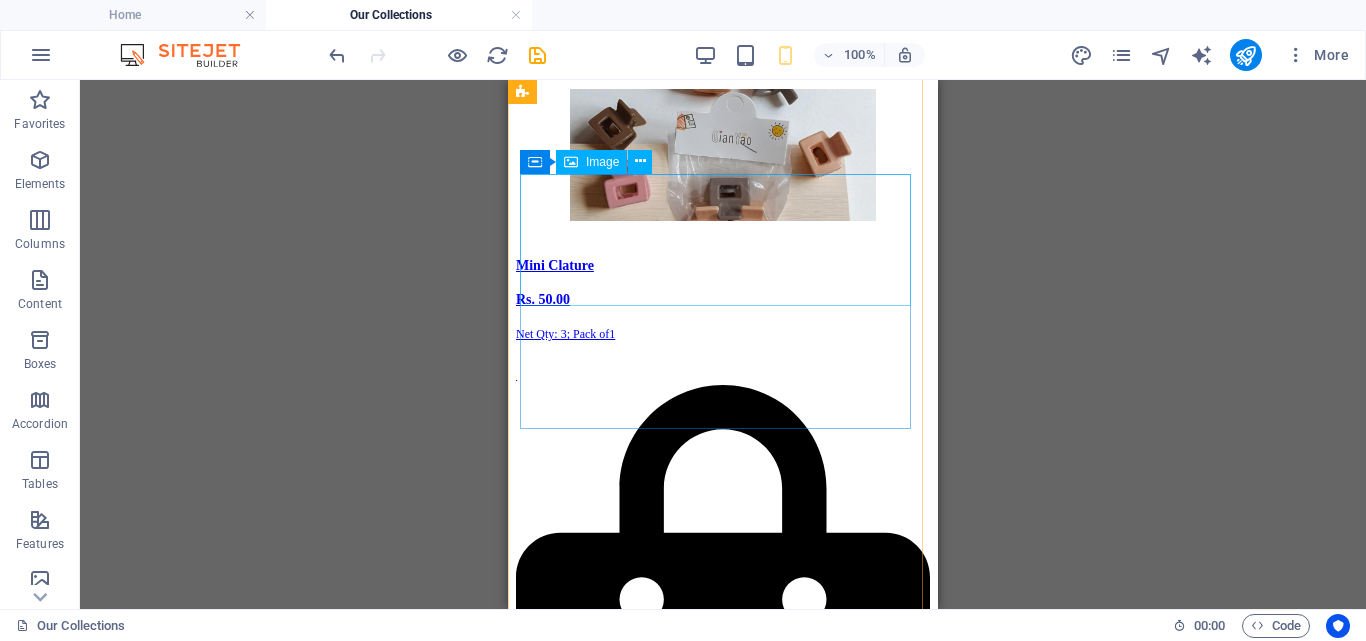 scroll, scrollTop: 14579, scrollLeft: 0, axis: vertical 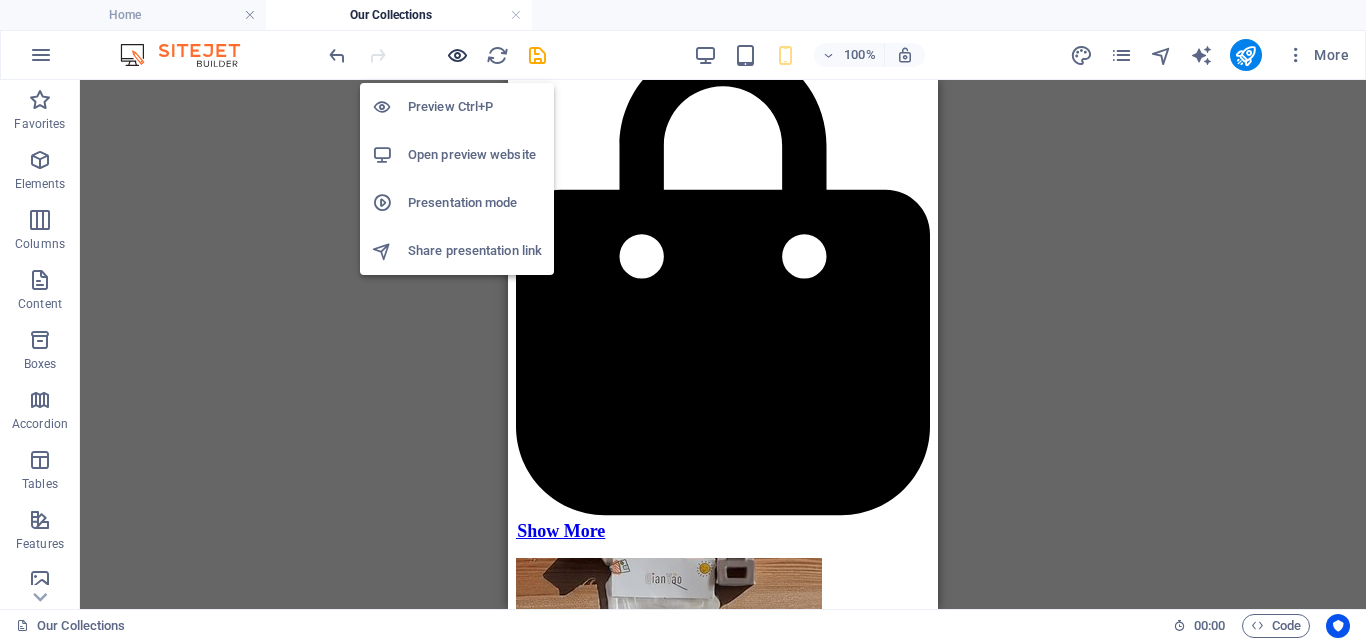 click at bounding box center (457, 55) 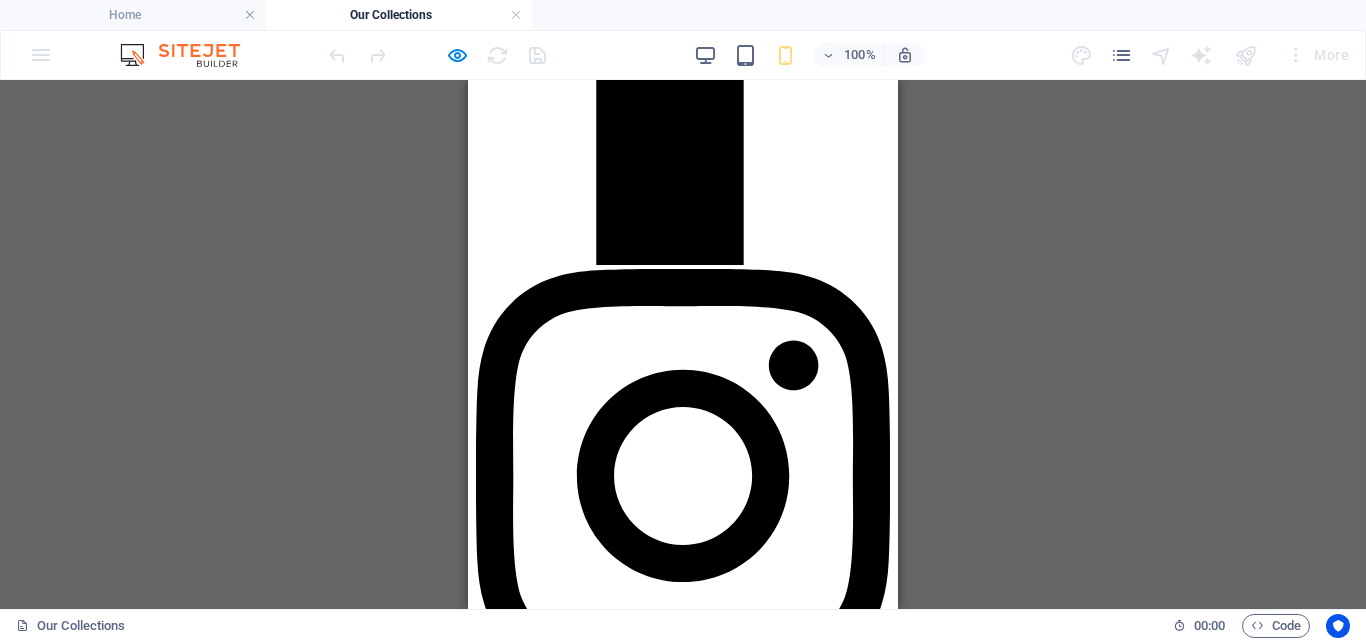 scroll, scrollTop: 0, scrollLeft: 0, axis: both 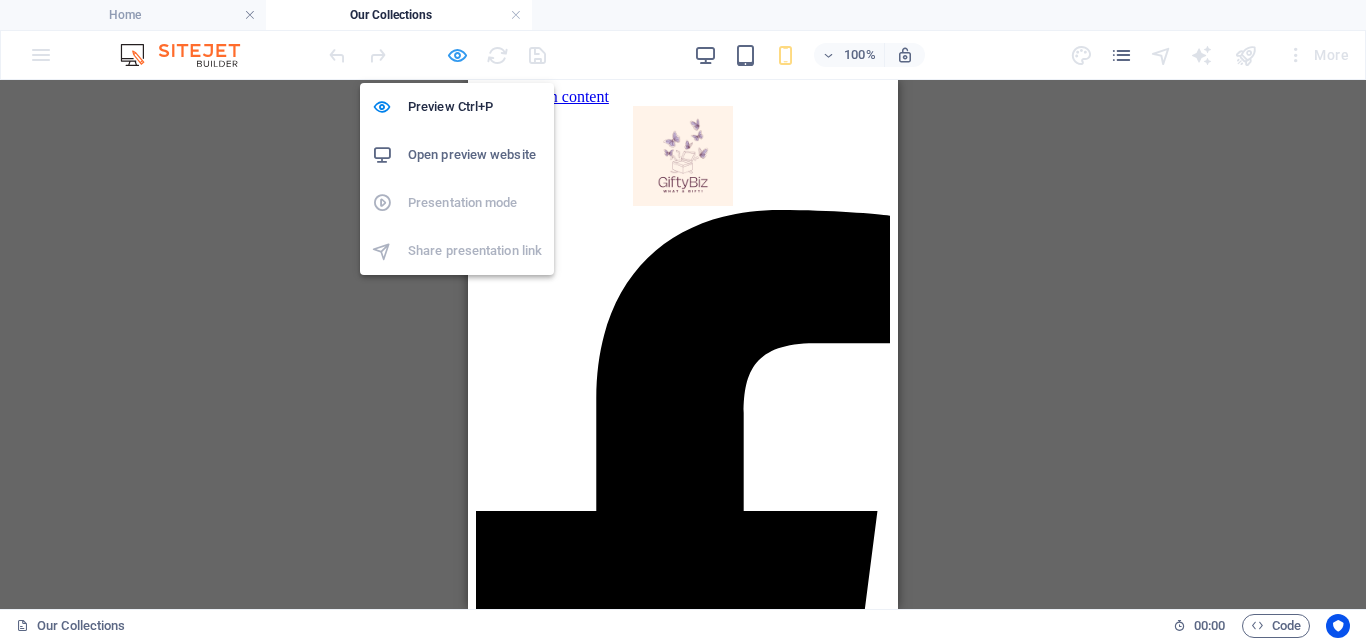 click at bounding box center (457, 55) 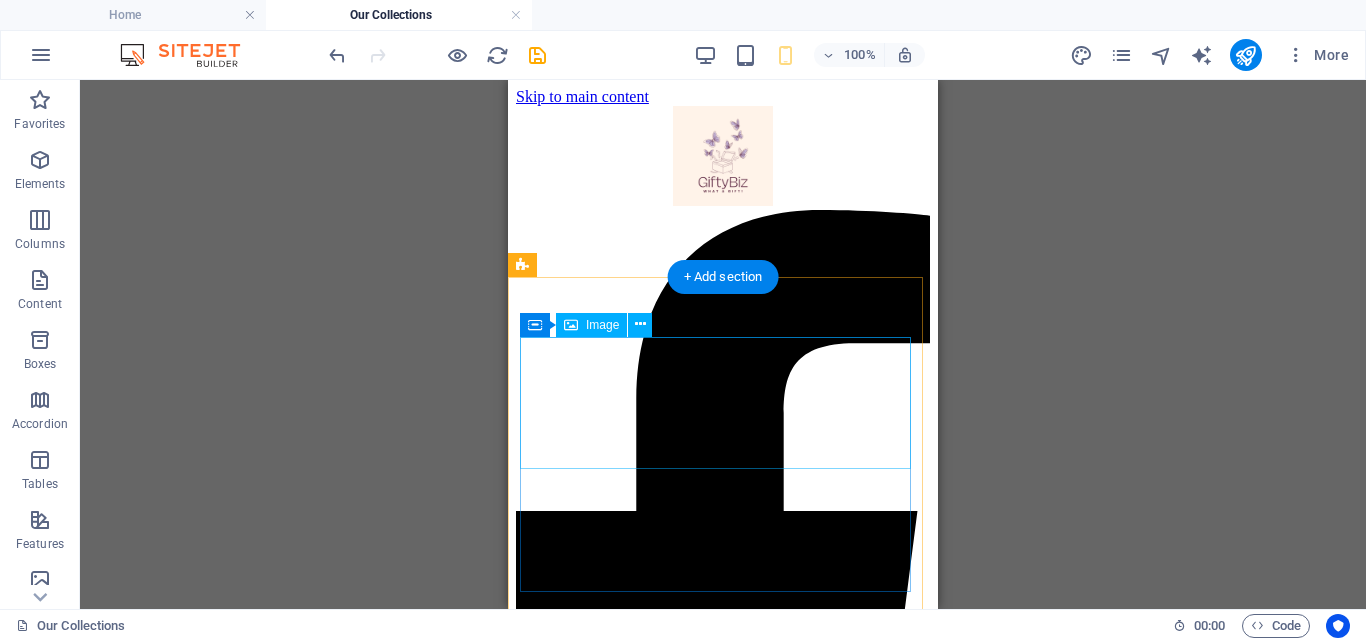 click at bounding box center (723, 2168) 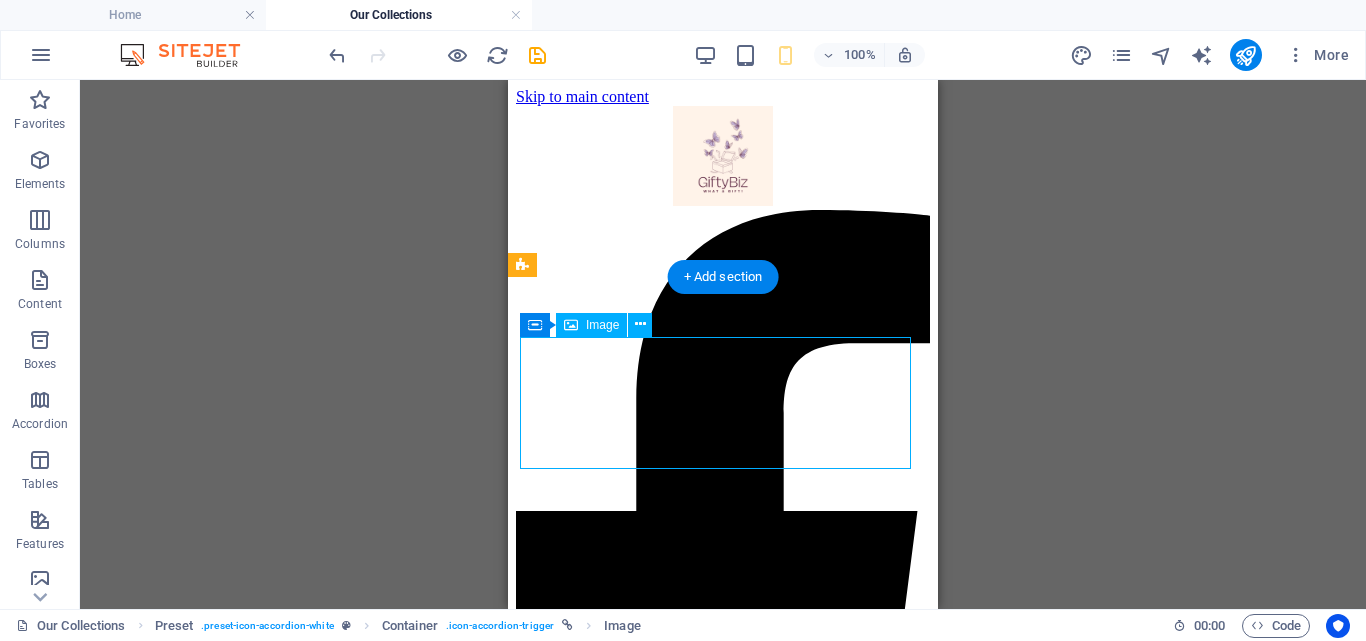 click at bounding box center [723, 2168] 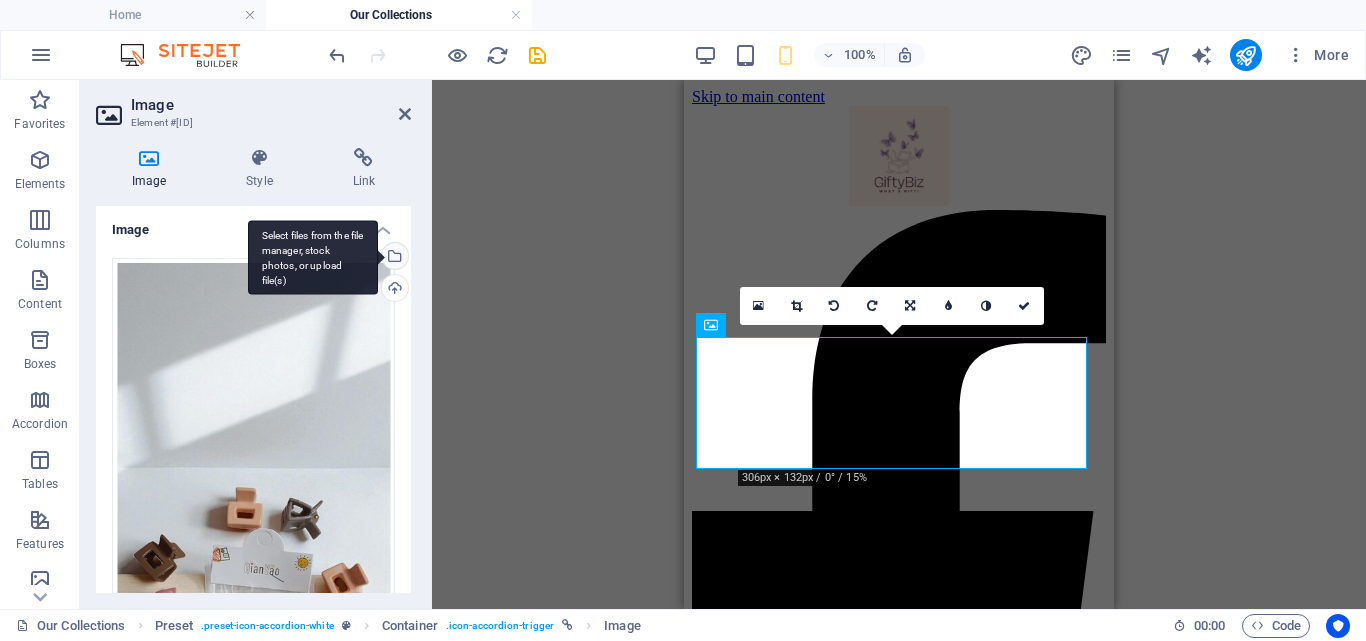 click on "Select files from the file manager, stock photos, or upload file(s)" at bounding box center (393, 258) 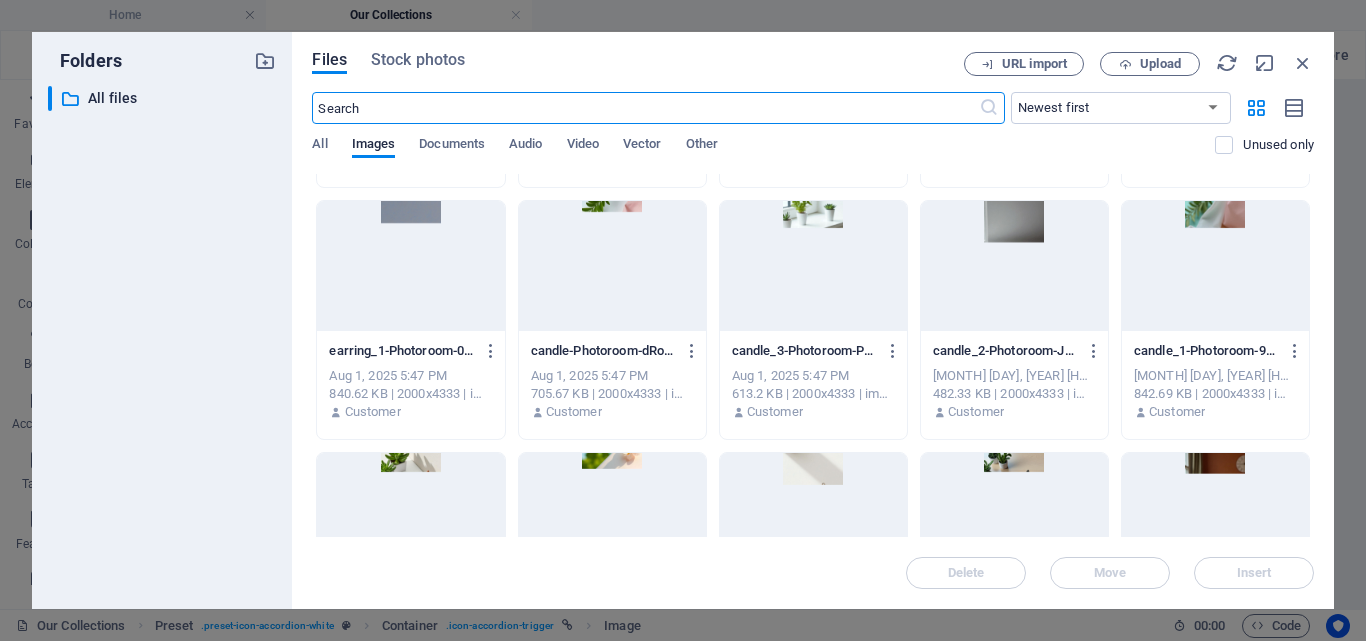 scroll, scrollTop: 1714, scrollLeft: 0, axis: vertical 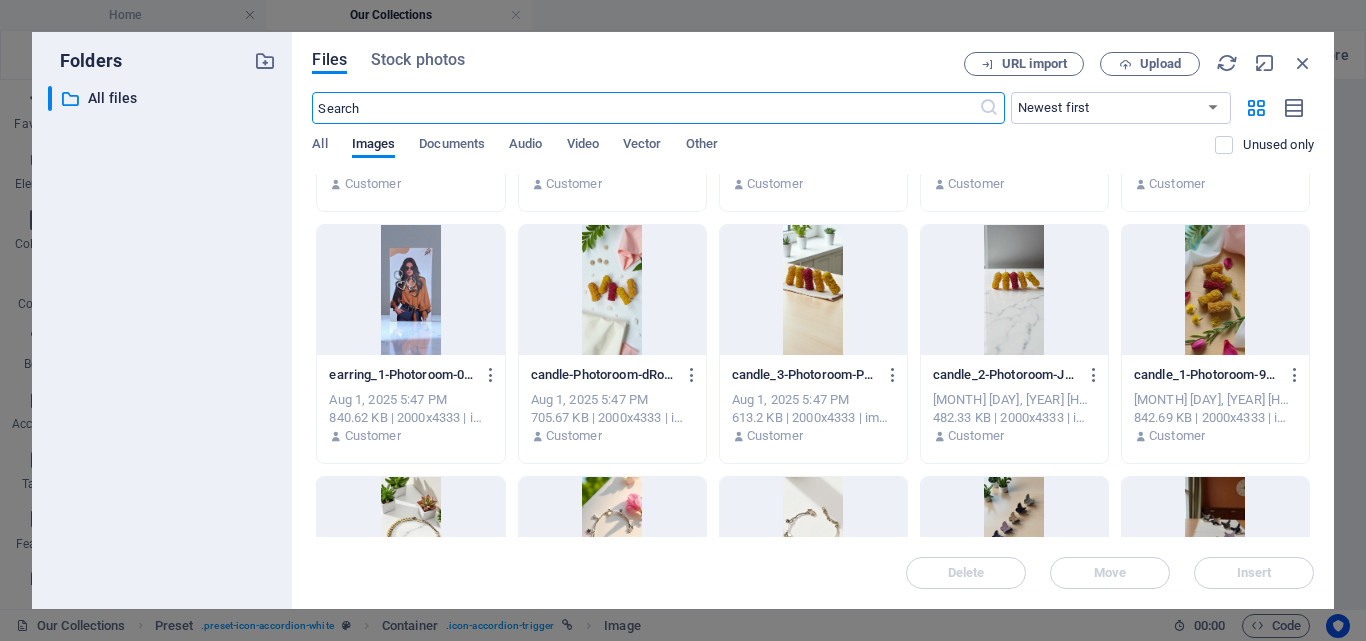 click at bounding box center (612, 290) 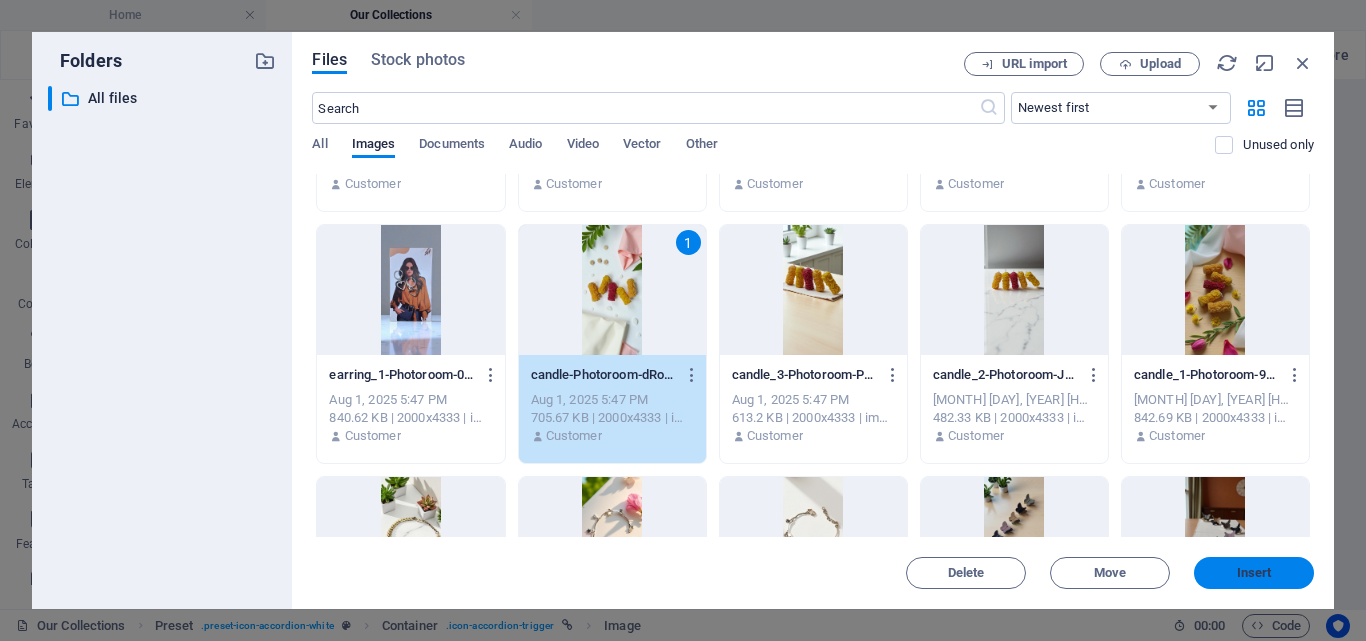 click on "Insert" at bounding box center [1254, 573] 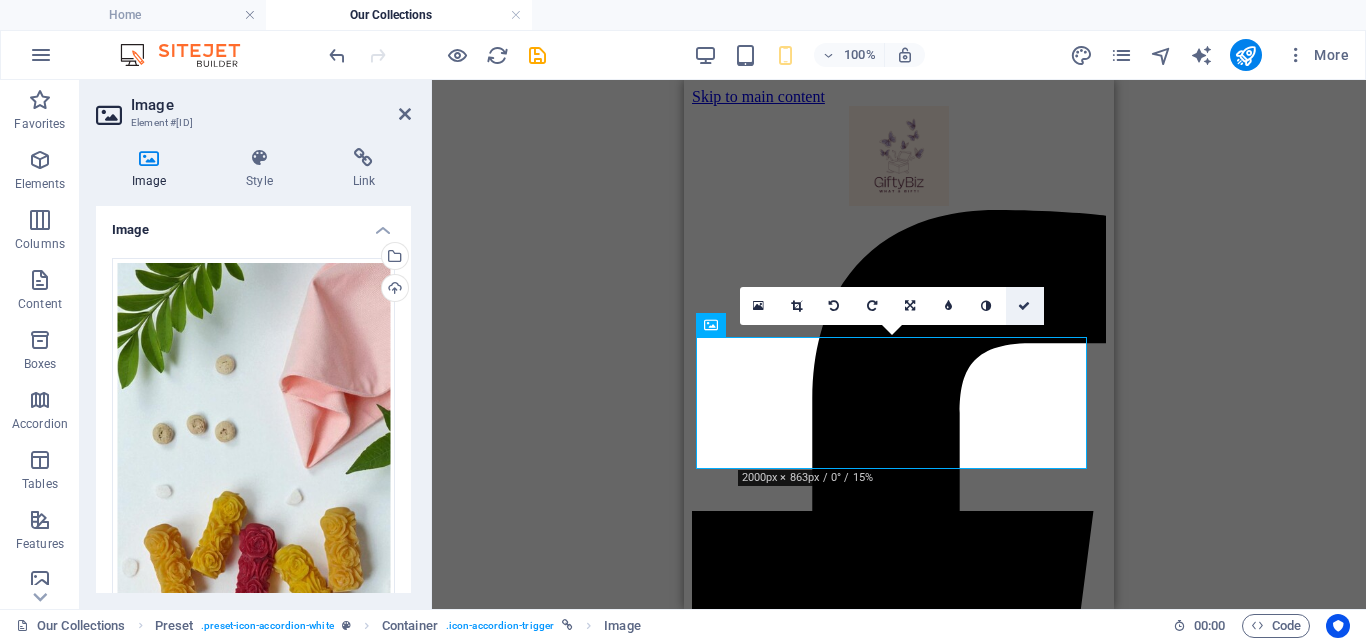 click at bounding box center (1024, 306) 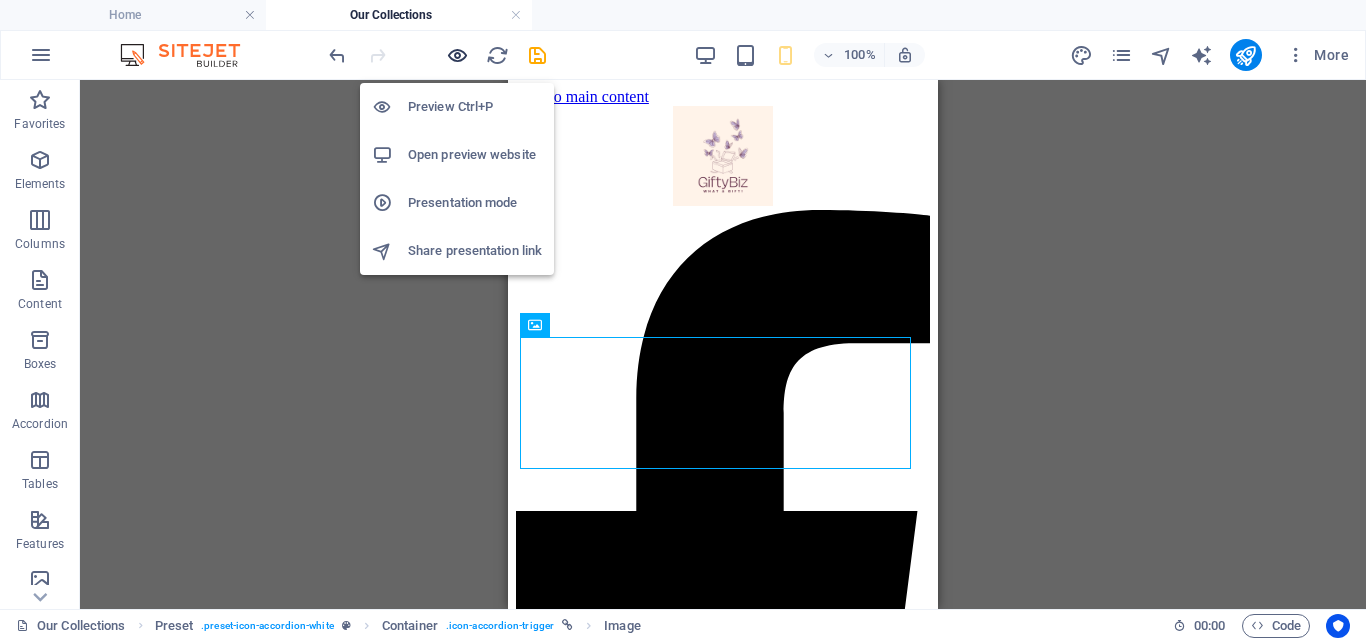 click at bounding box center [457, 55] 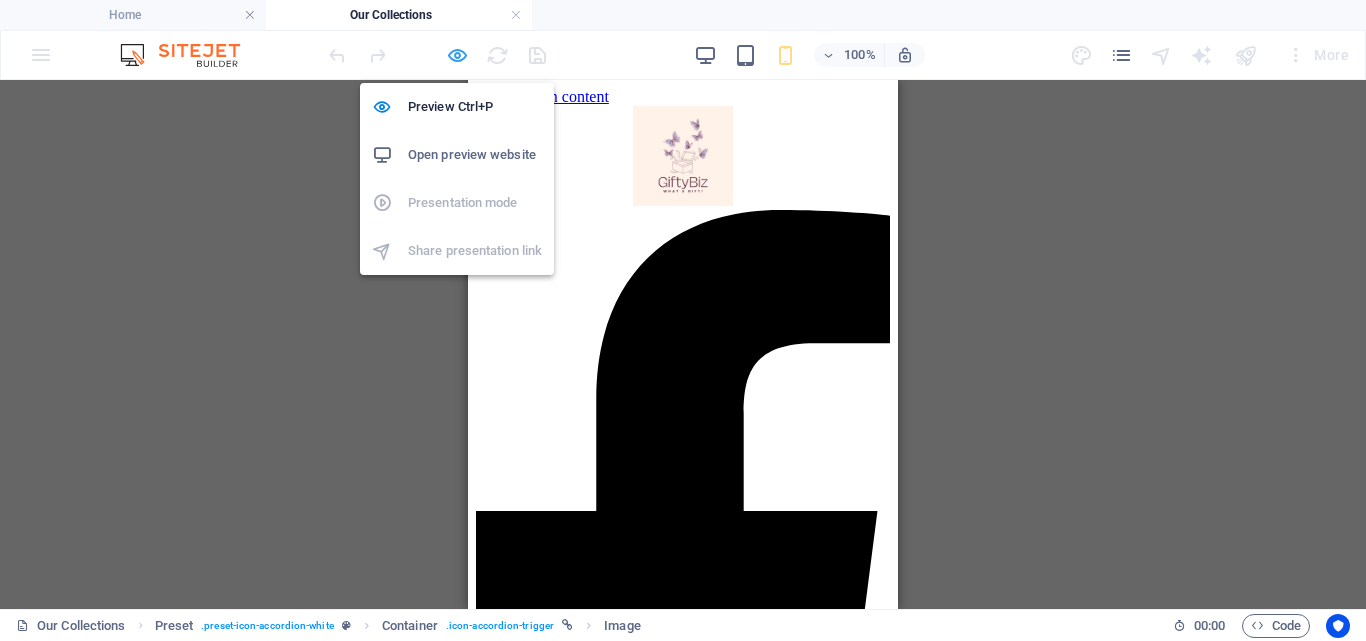 click at bounding box center [457, 55] 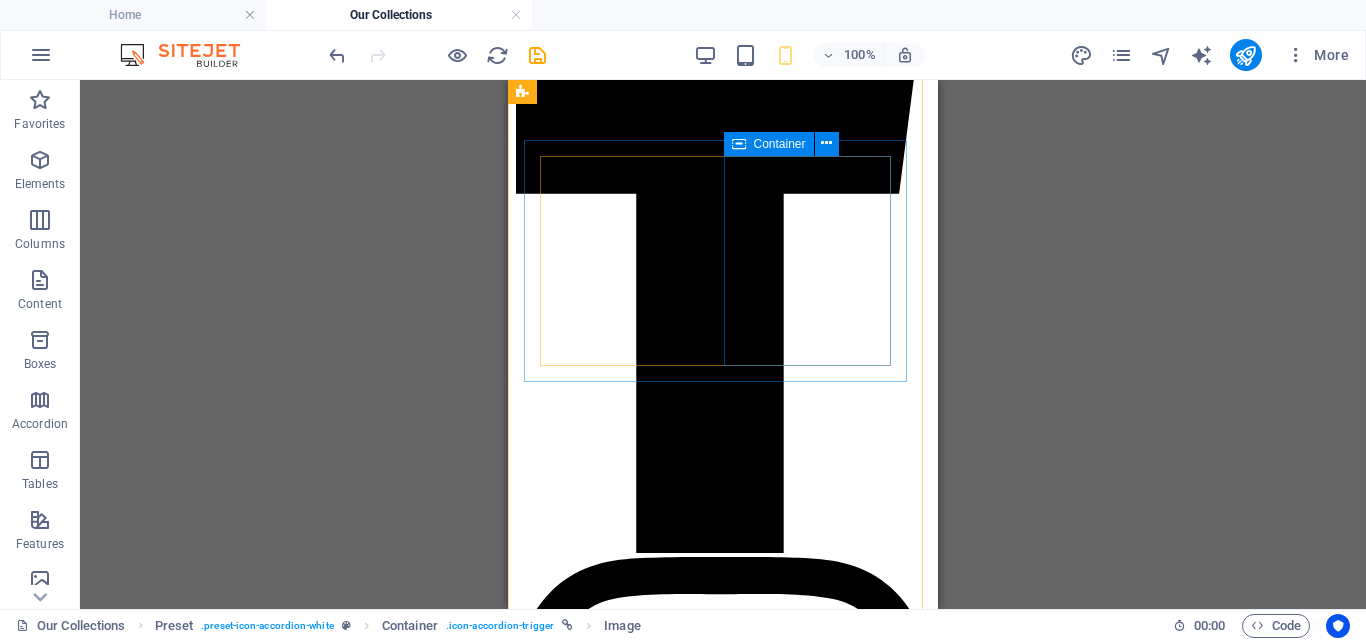 scroll, scrollTop: 461, scrollLeft: 0, axis: vertical 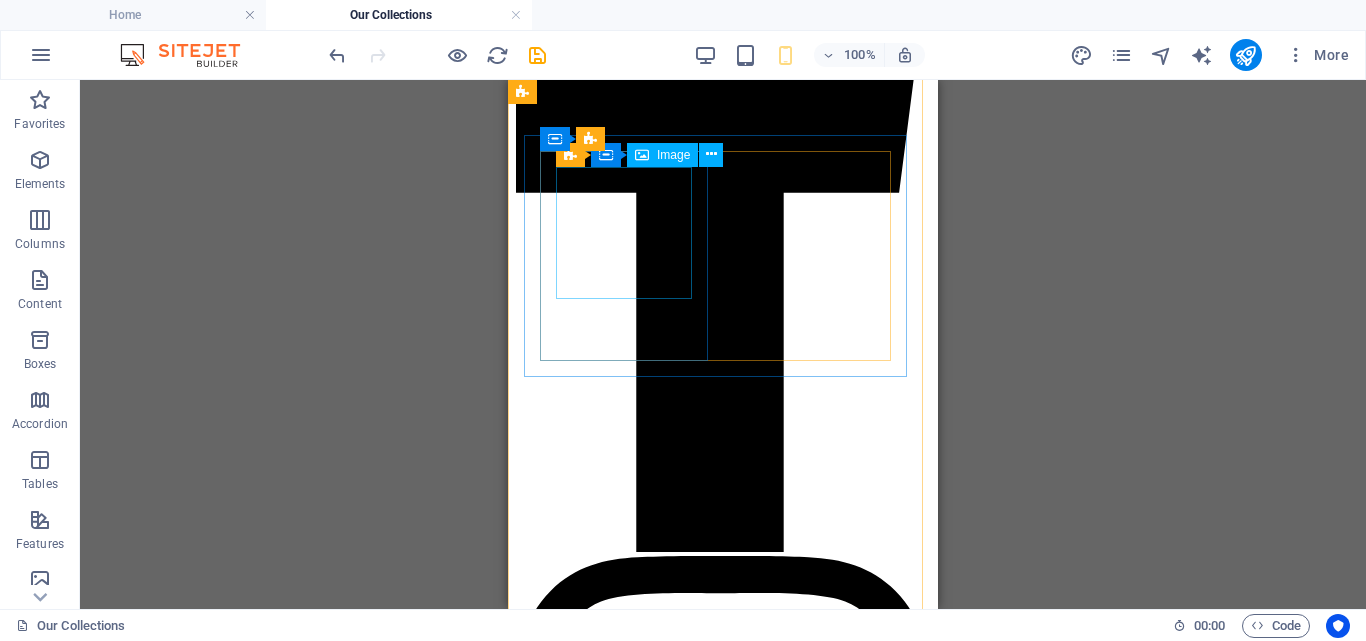 click at bounding box center [723, 2518] 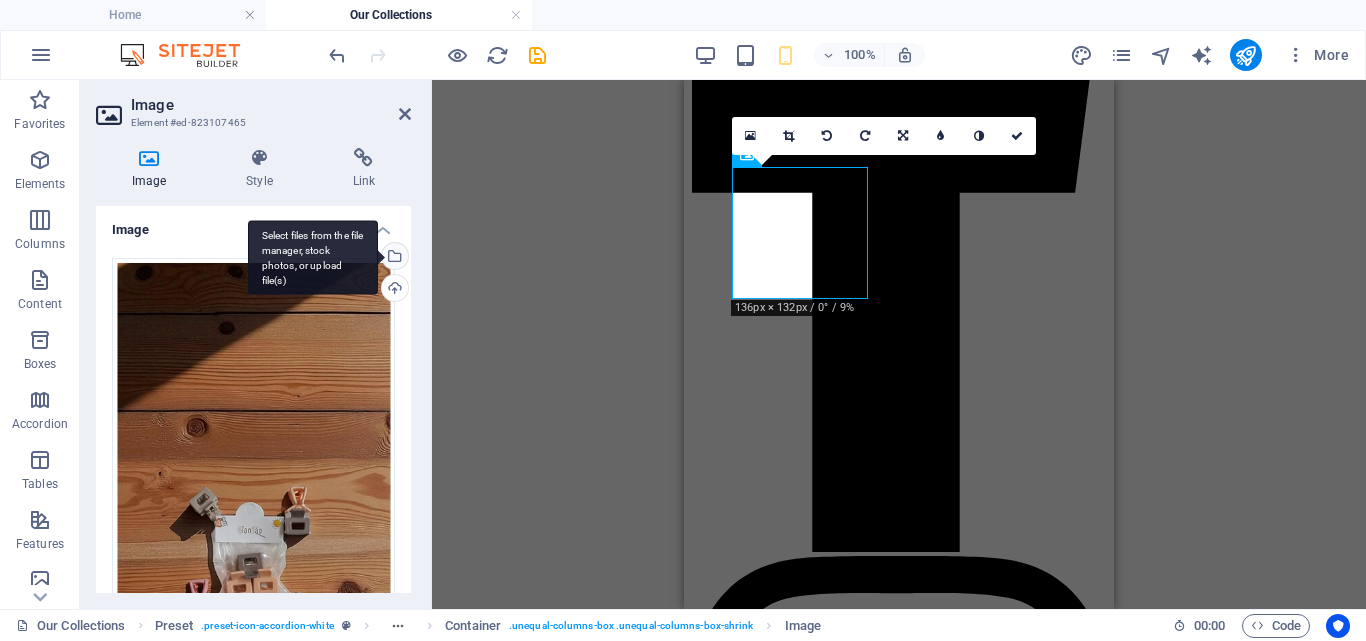 click on "Select files from the file manager, stock photos, or upload file(s)" at bounding box center (313, 257) 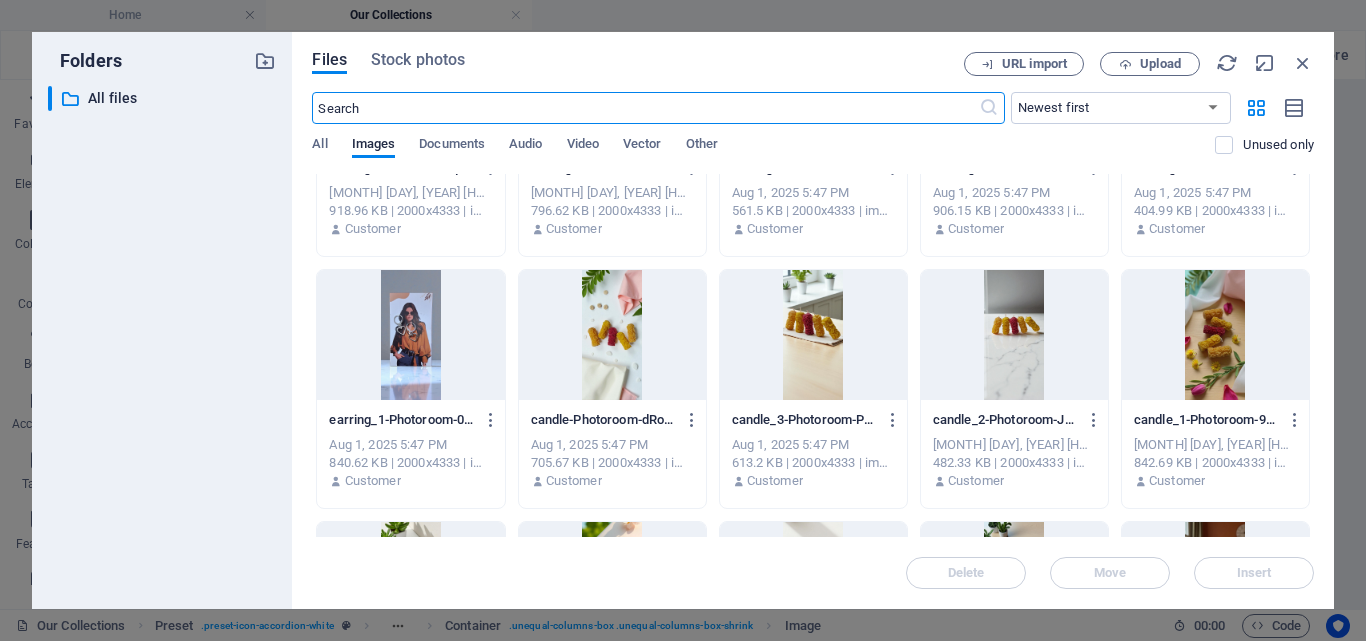 scroll, scrollTop: 1695, scrollLeft: 0, axis: vertical 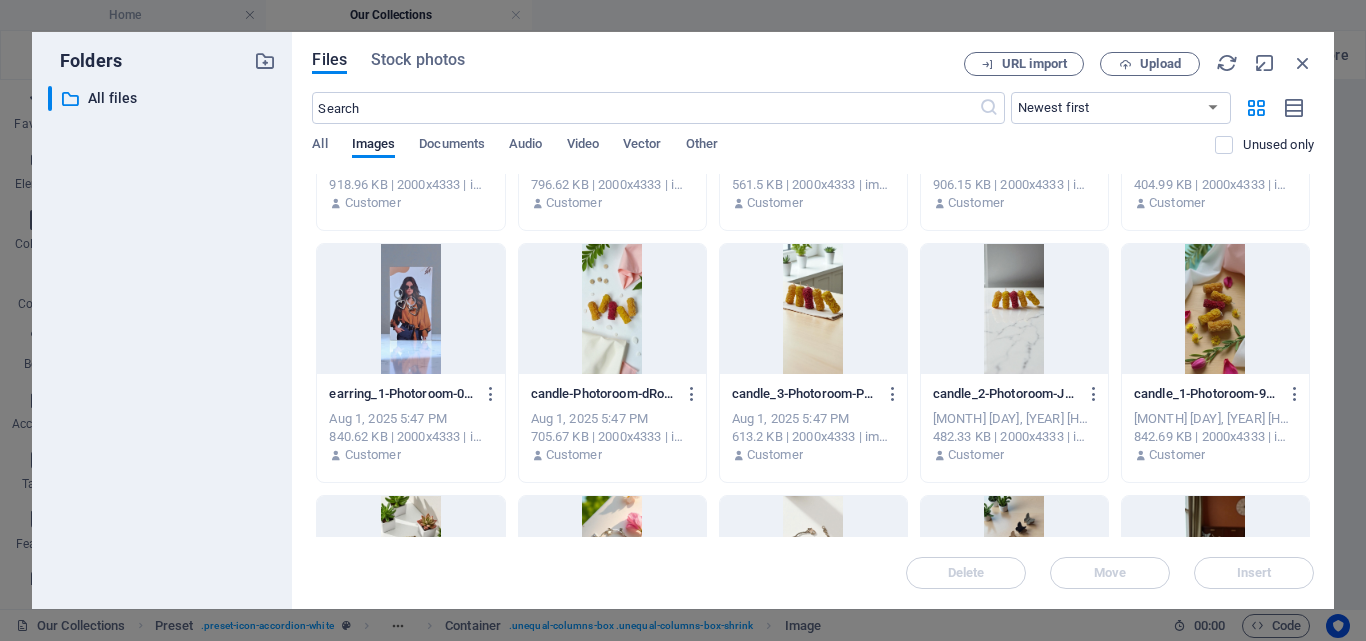 click at bounding box center (813, 309) 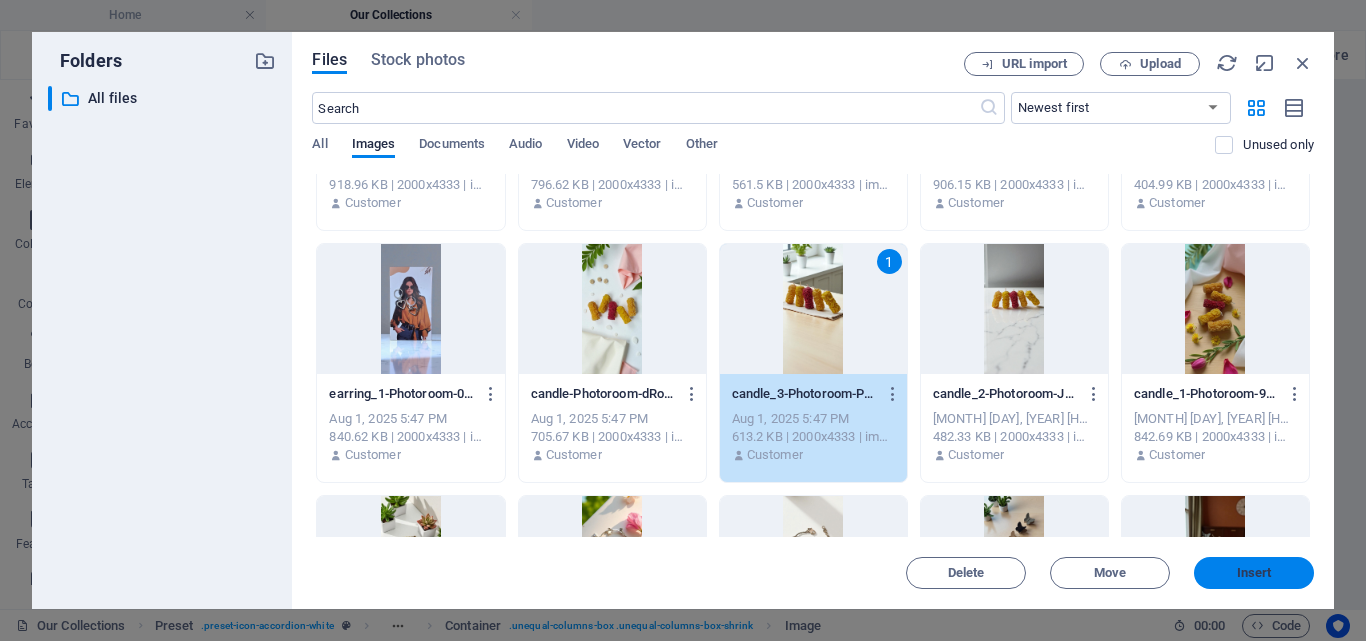 click on "Insert" at bounding box center [1254, 573] 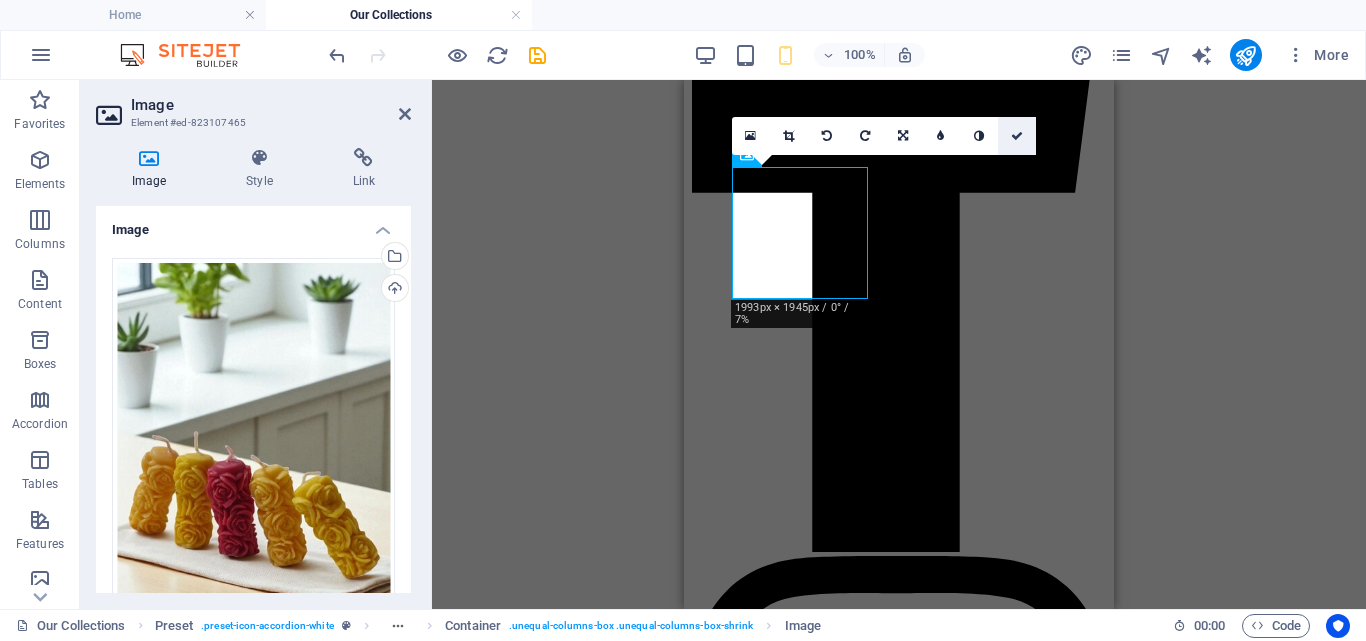 click at bounding box center [1017, 136] 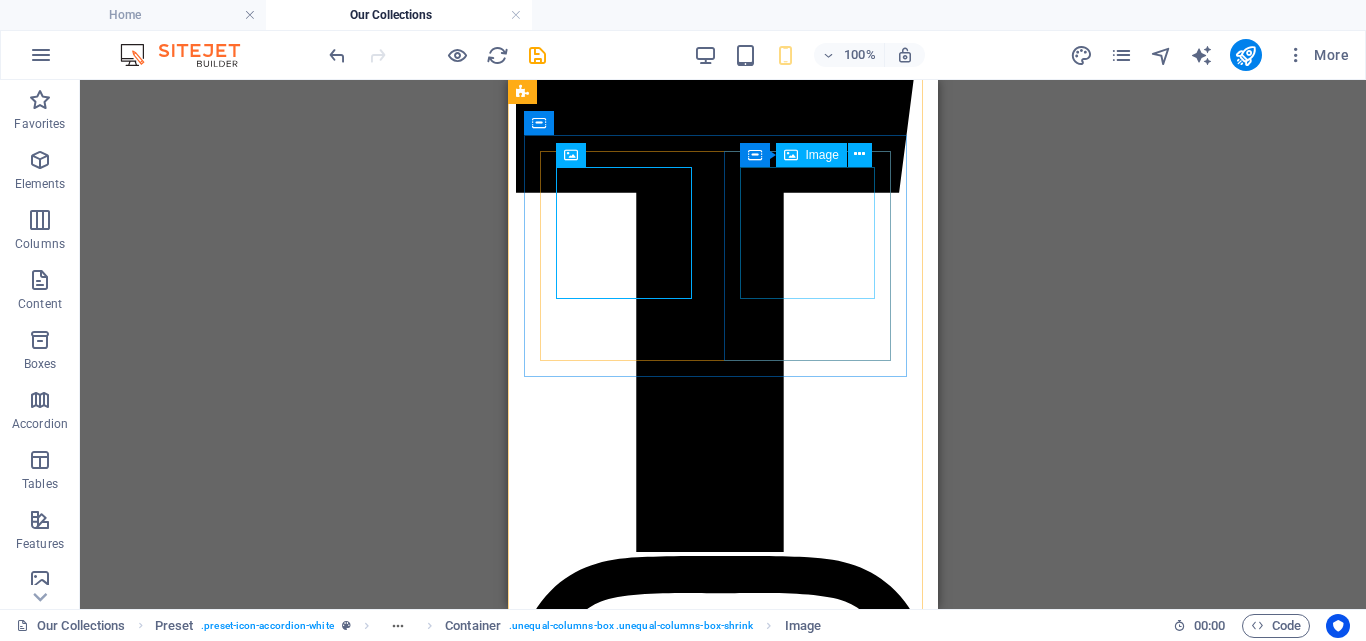 click at bounding box center [723, 2728] 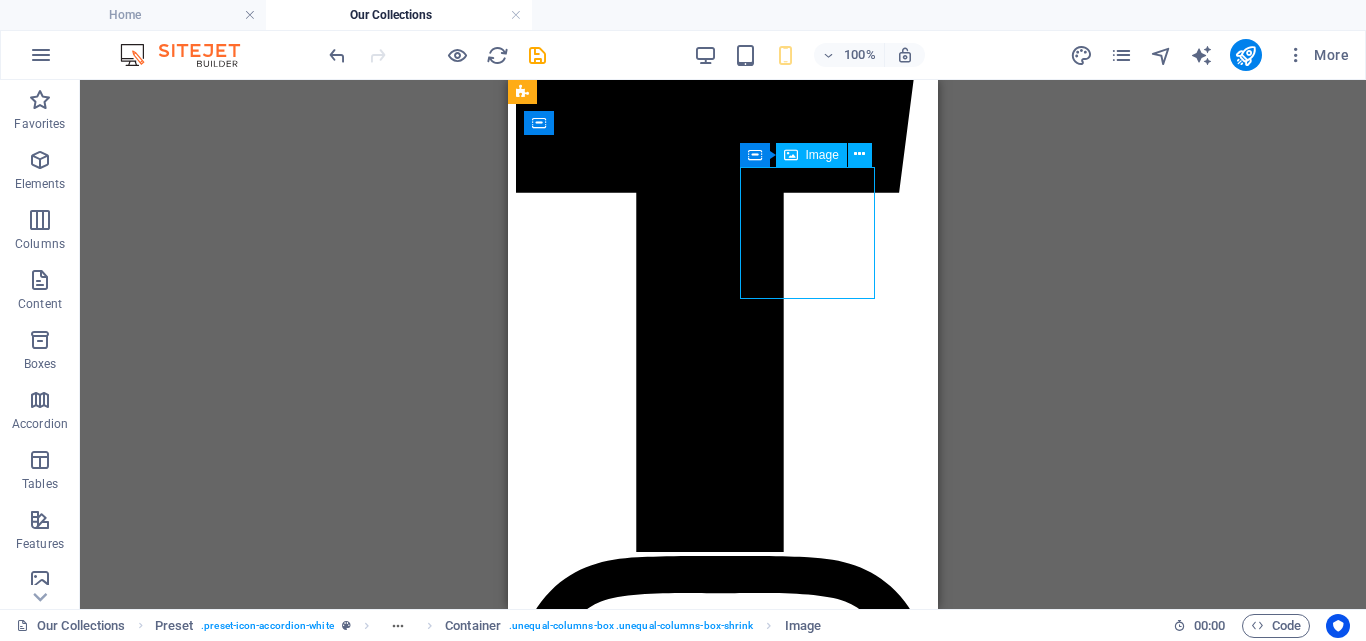 click at bounding box center (723, 2728) 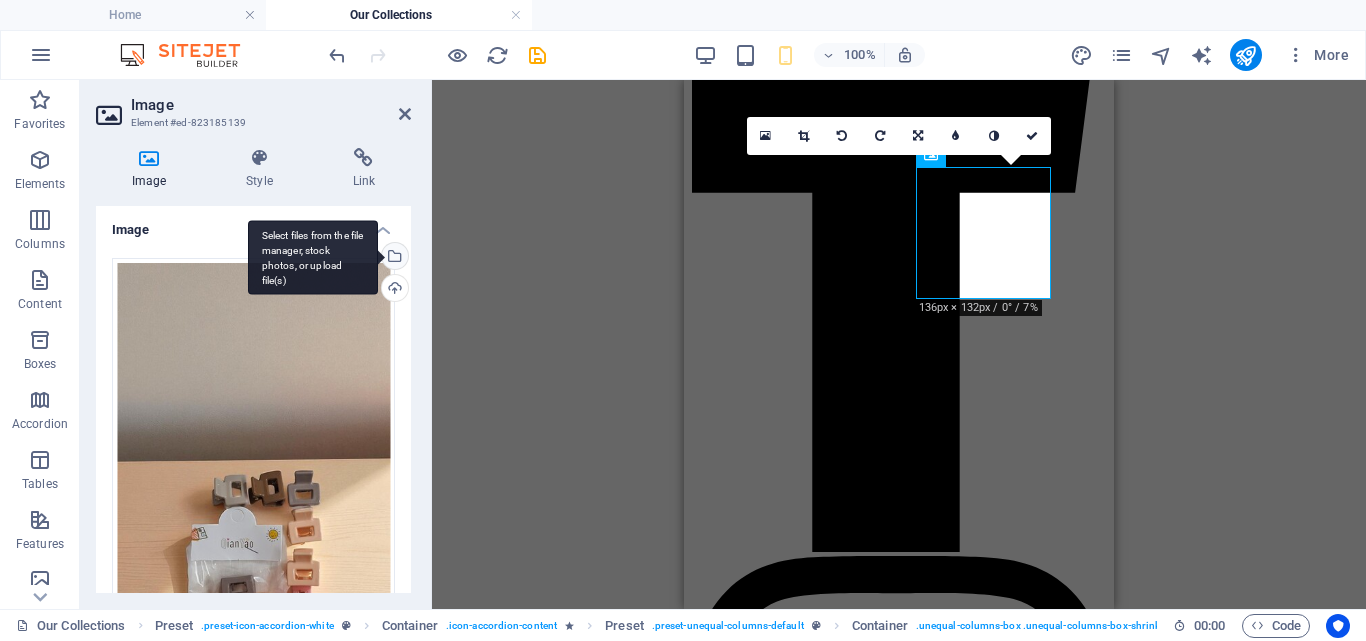 click on "Select files from the file manager, stock photos, or upload file(s)" at bounding box center (393, 258) 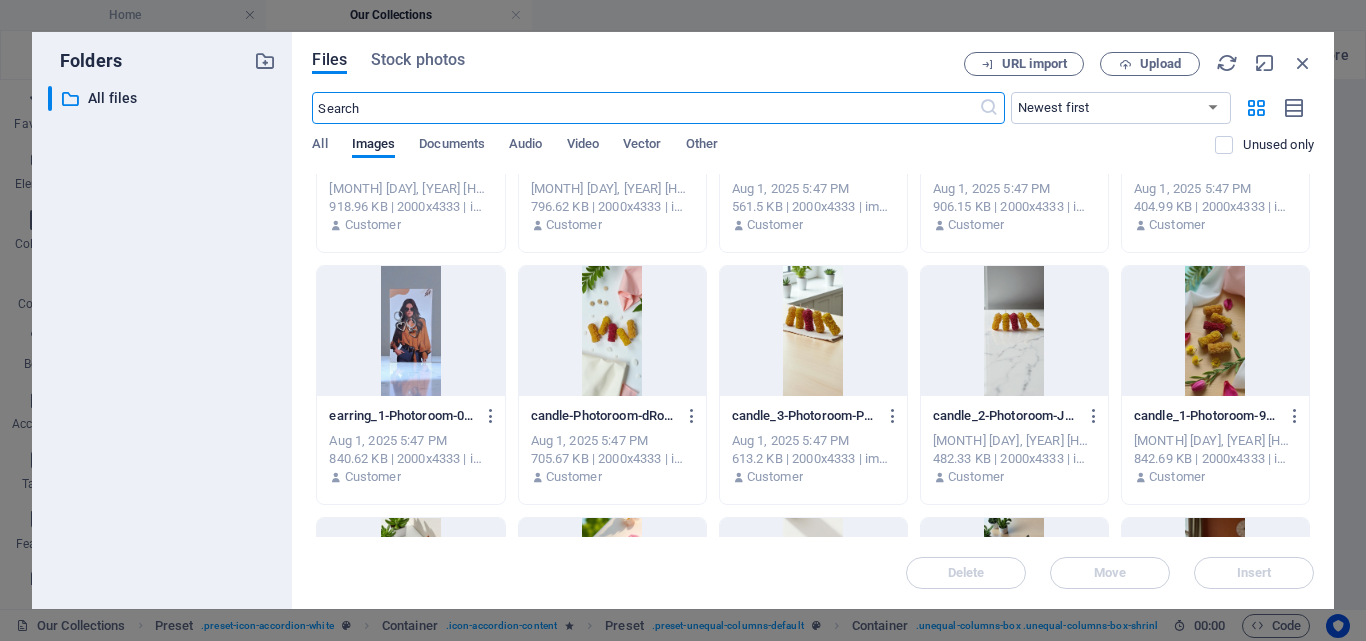 scroll, scrollTop: 1669, scrollLeft: 0, axis: vertical 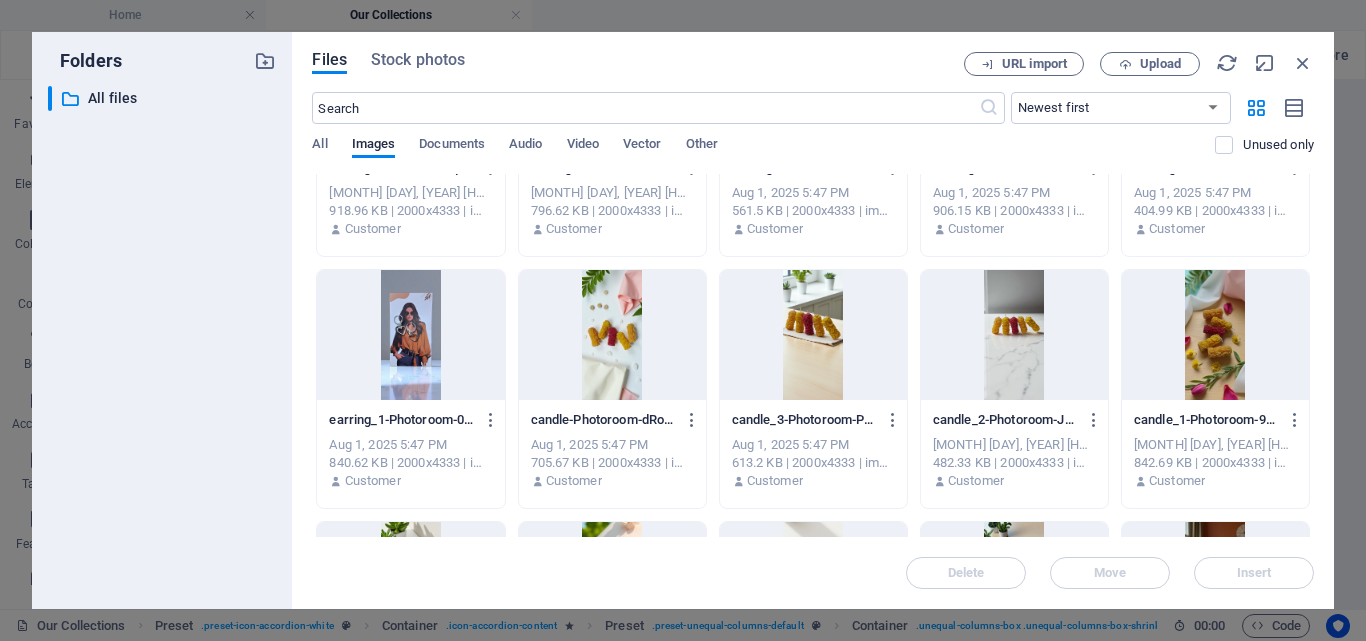 click at bounding box center (1215, 335) 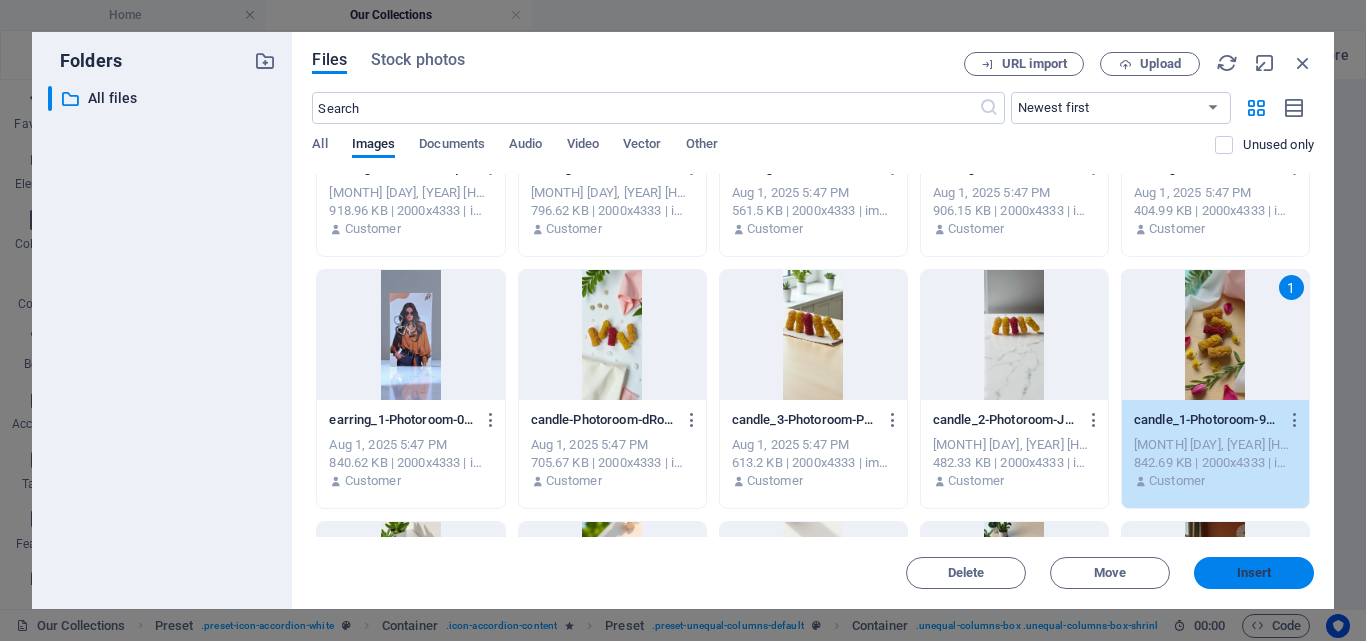 click on "Insert" at bounding box center [1254, 573] 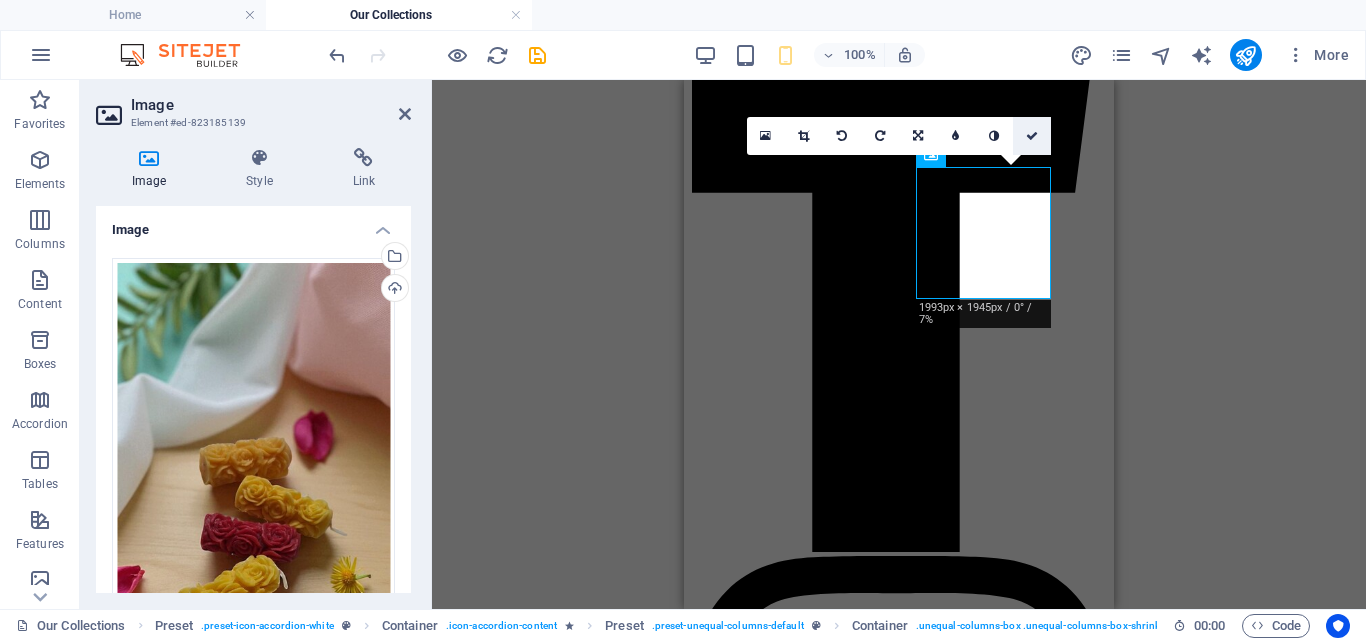 click at bounding box center [1032, 136] 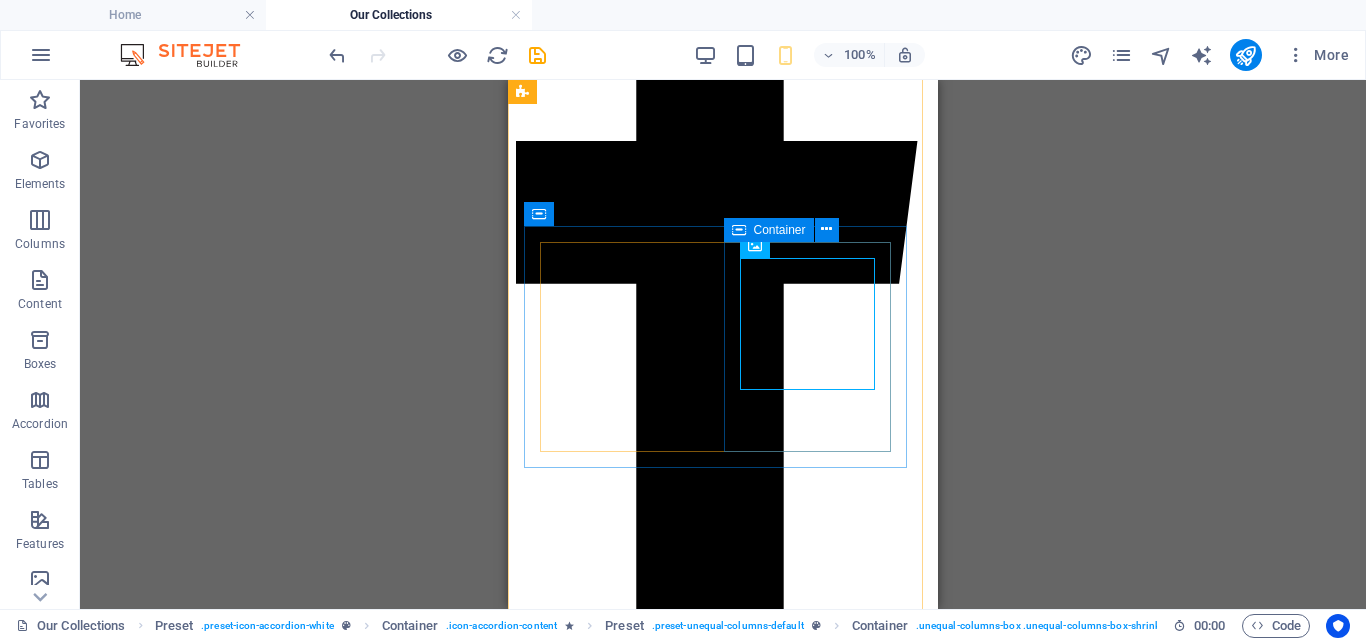 scroll, scrollTop: 371, scrollLeft: 0, axis: vertical 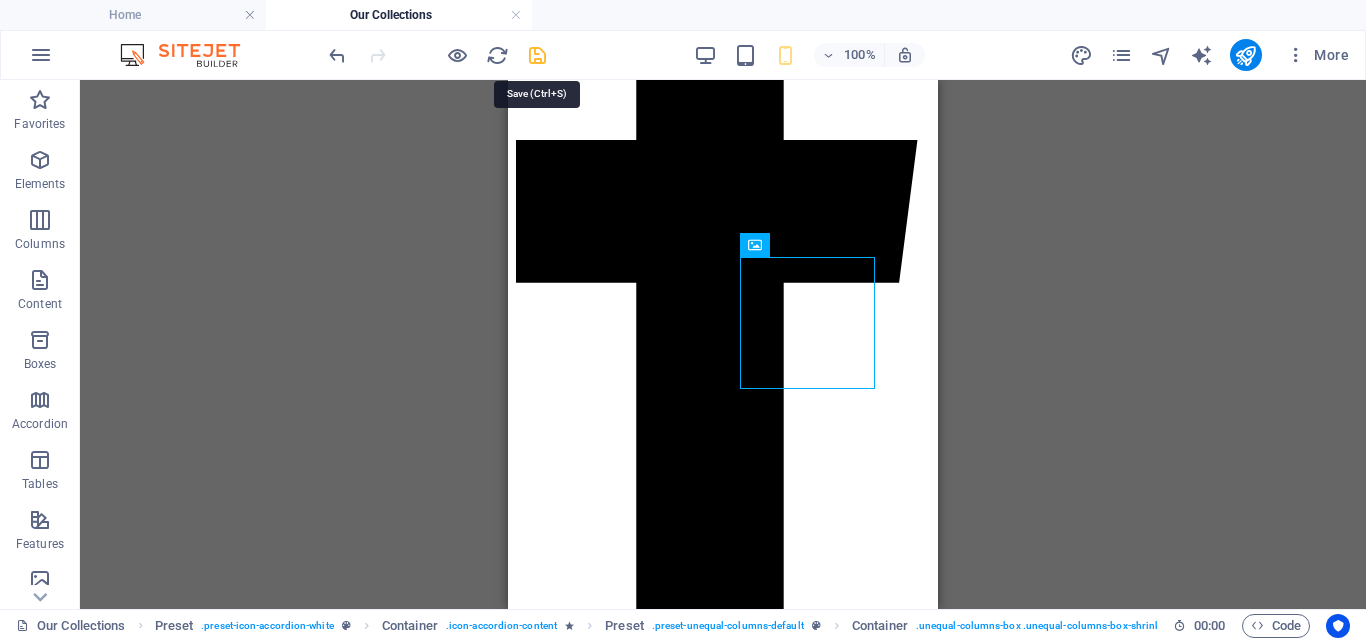 click at bounding box center (537, 55) 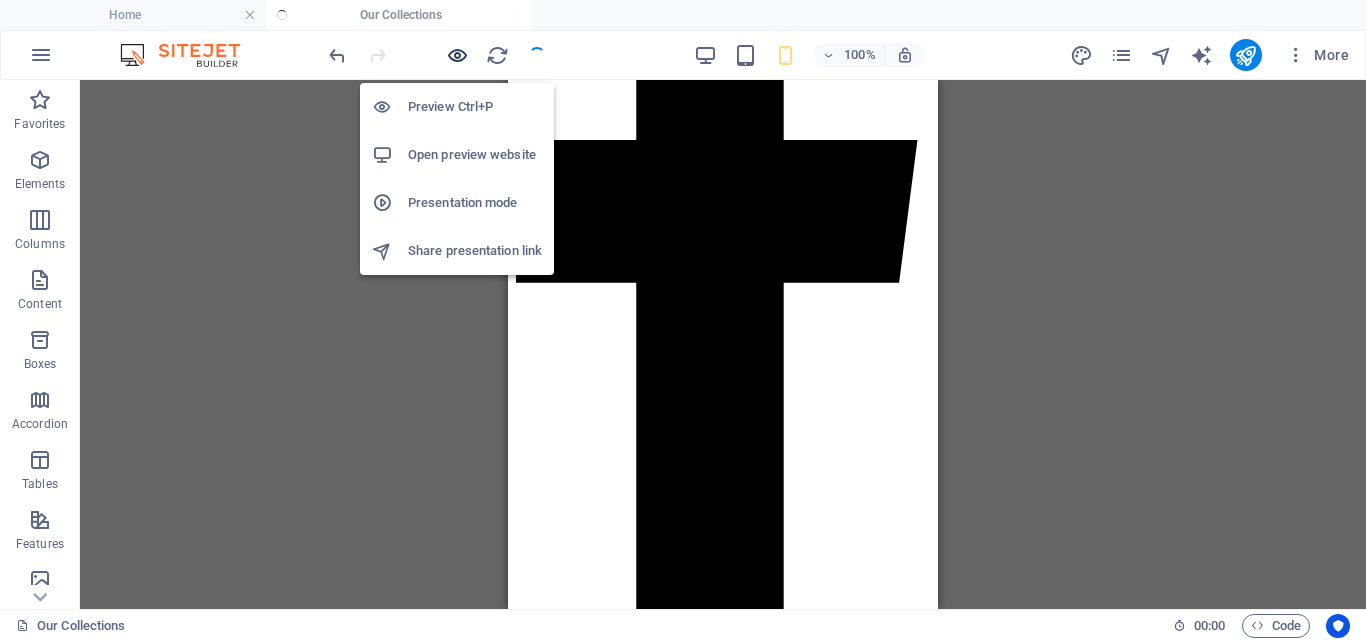 click at bounding box center (457, 55) 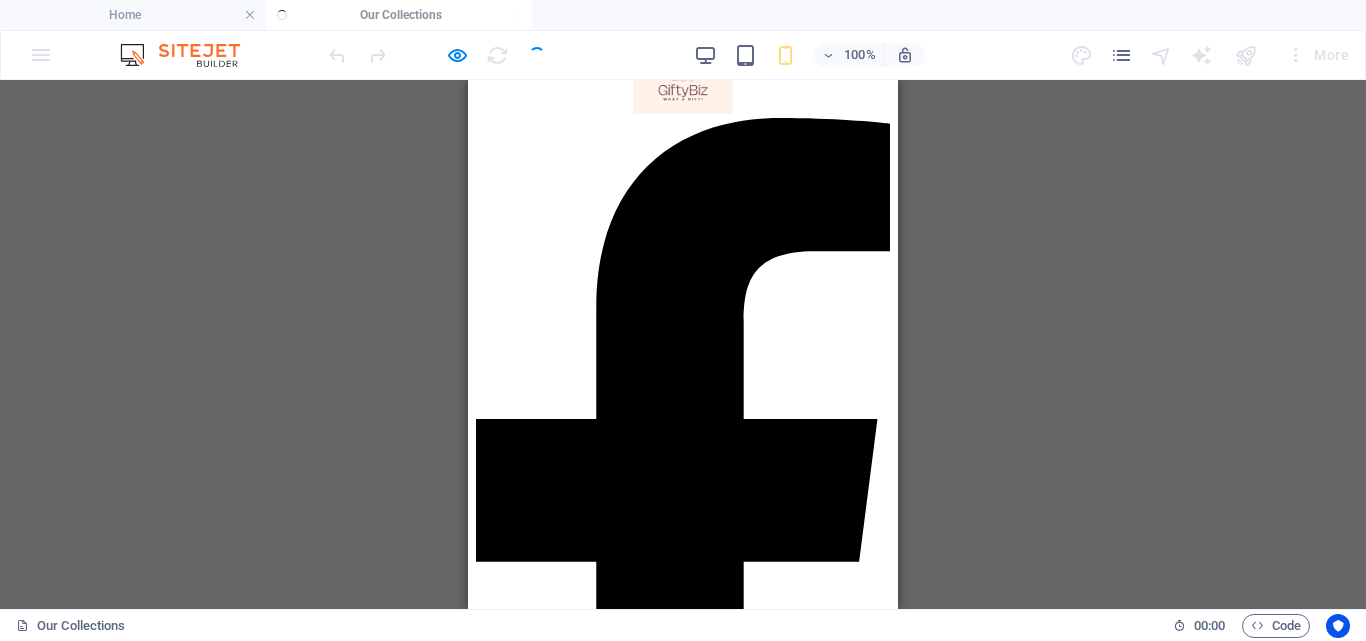 scroll, scrollTop: 98, scrollLeft: 0, axis: vertical 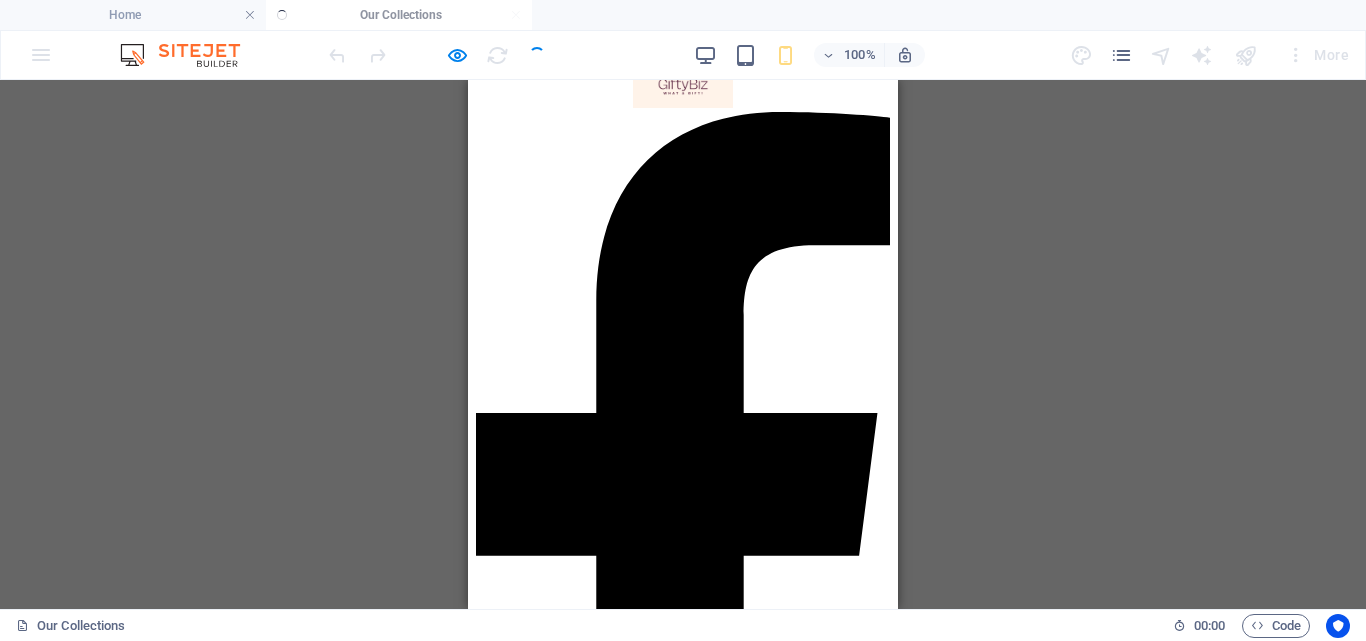 click at bounding box center (683, 2068) 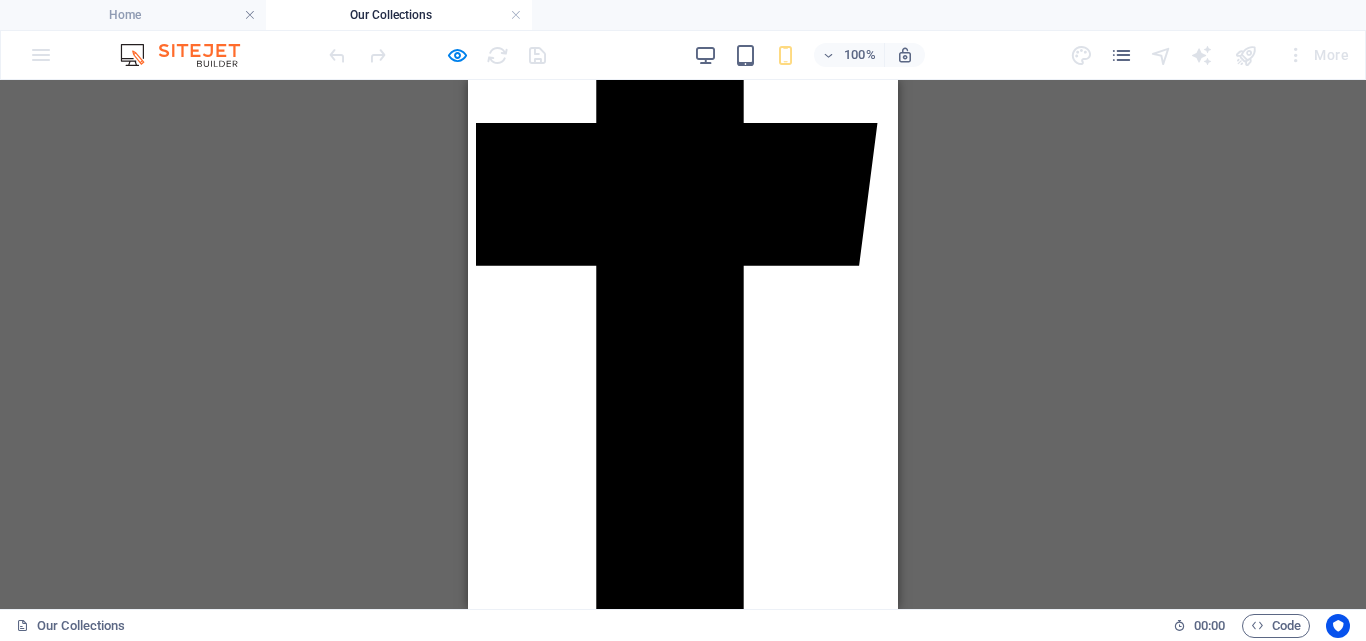 scroll, scrollTop: 389, scrollLeft: 0, axis: vertical 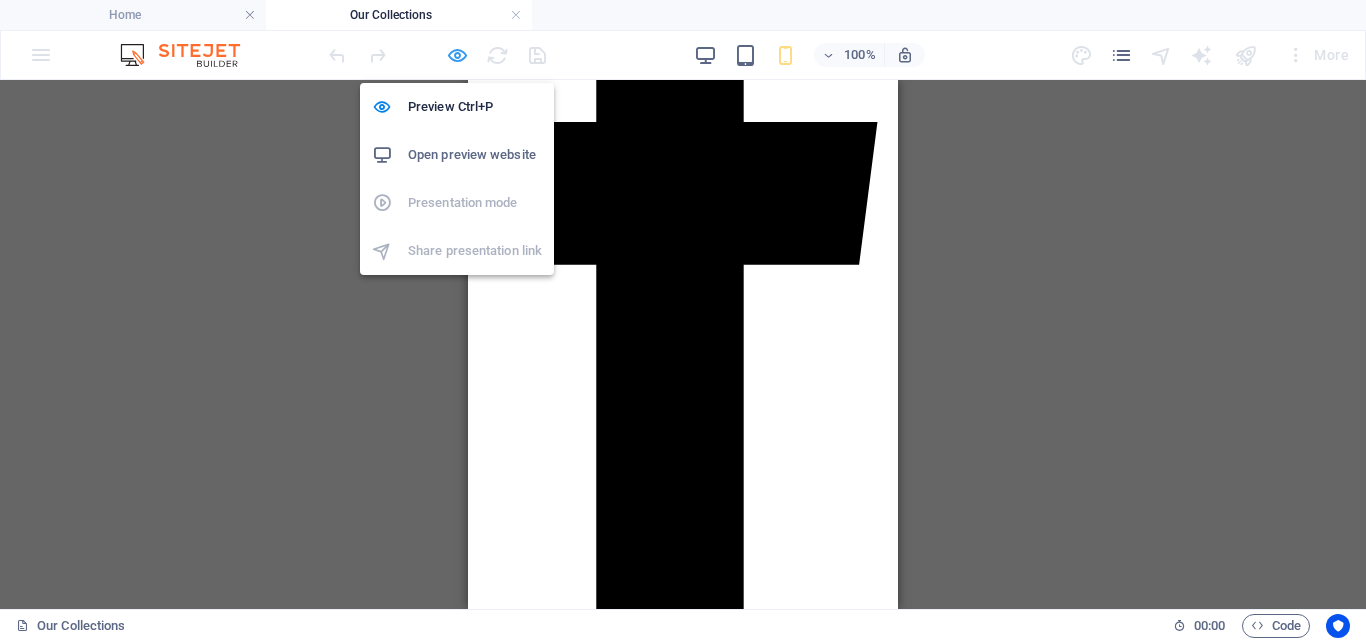 click at bounding box center (457, 55) 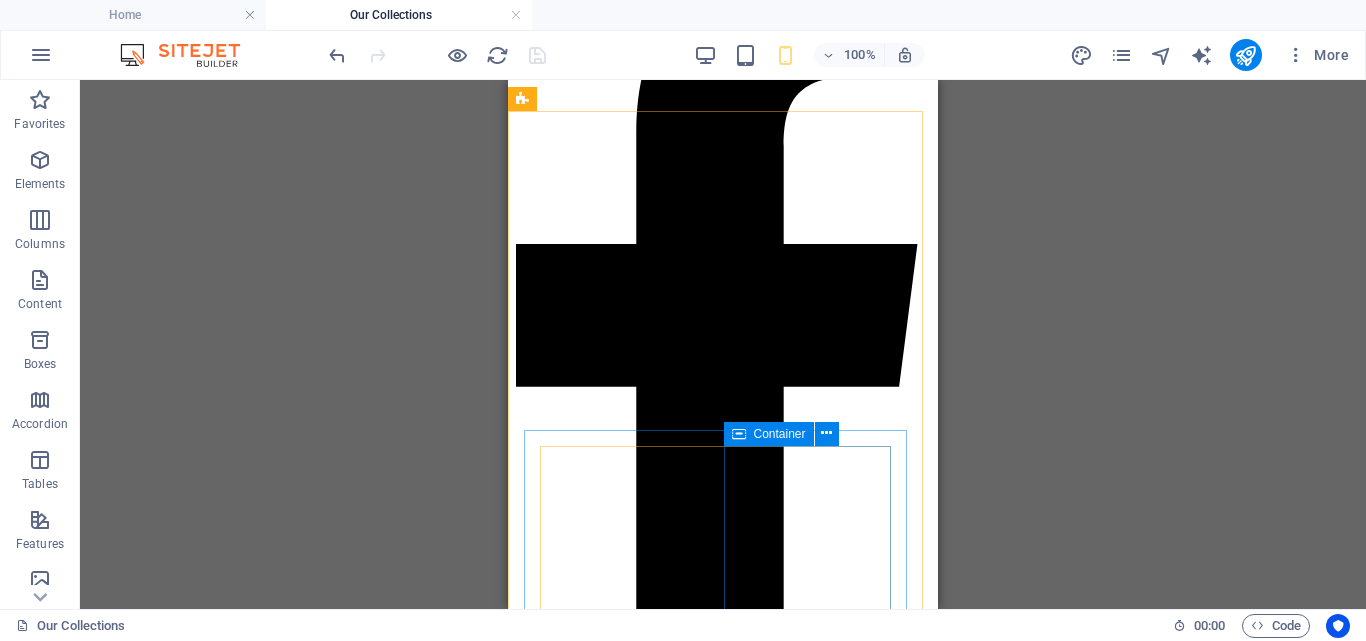 scroll, scrollTop: 144, scrollLeft: 0, axis: vertical 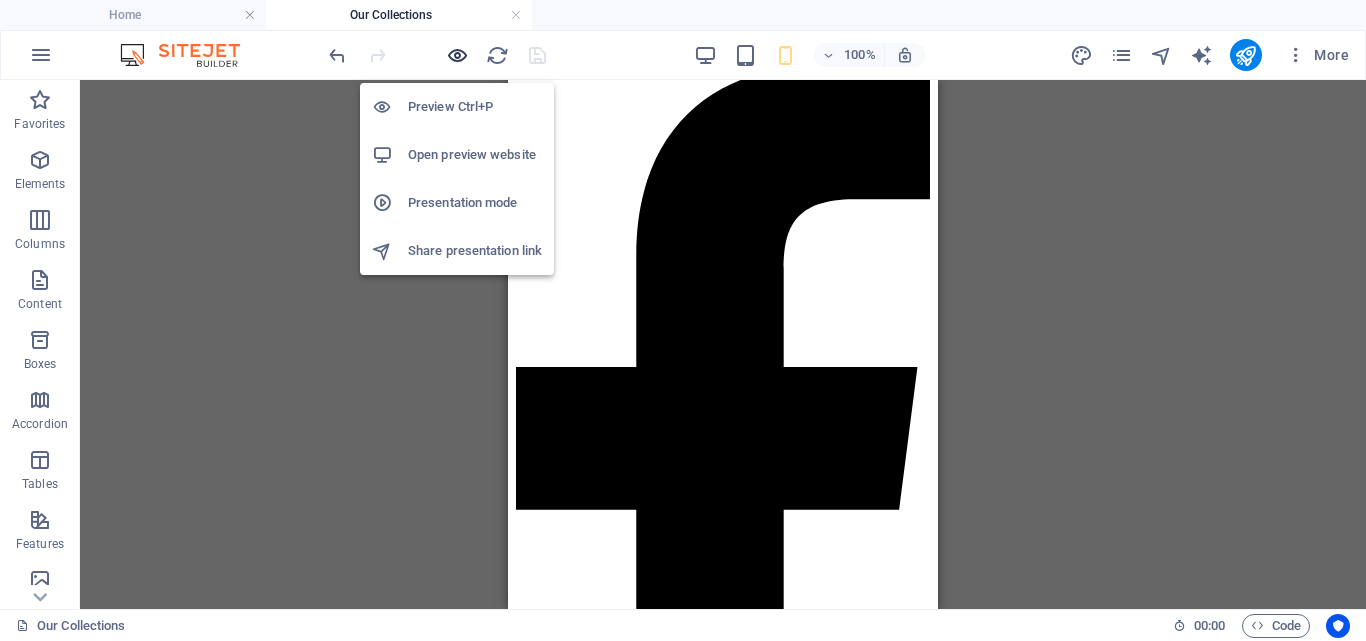 click at bounding box center (457, 55) 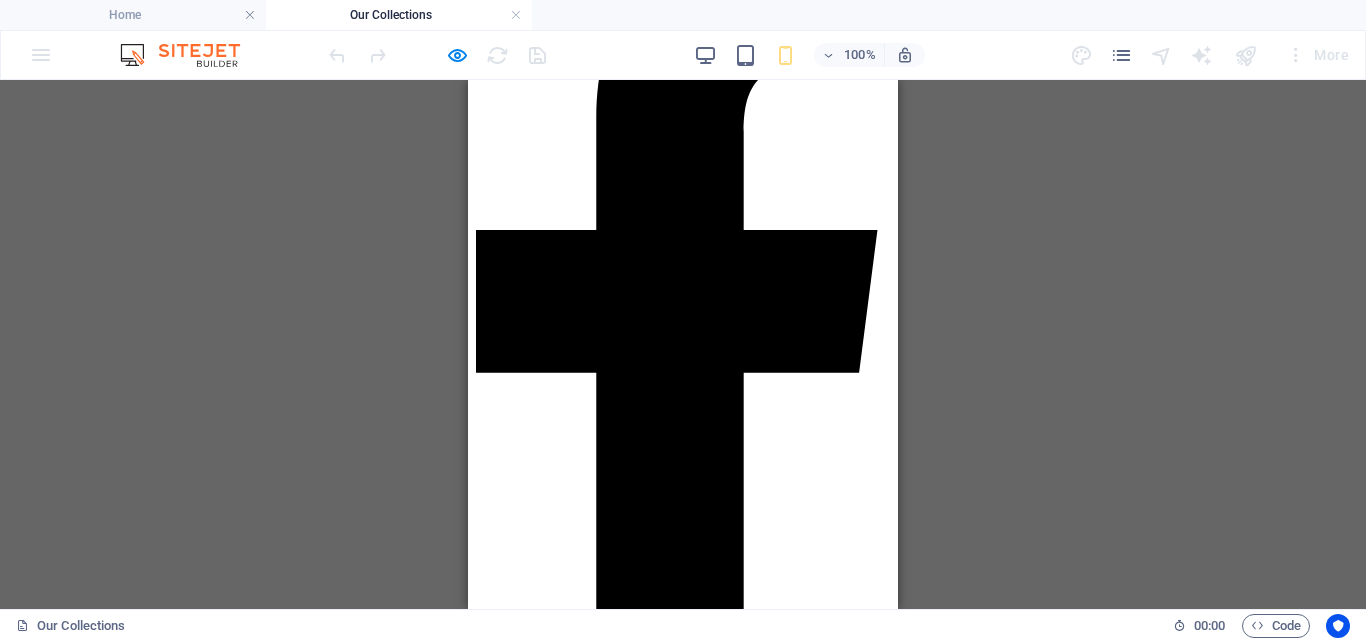 scroll, scrollTop: 280, scrollLeft: 0, axis: vertical 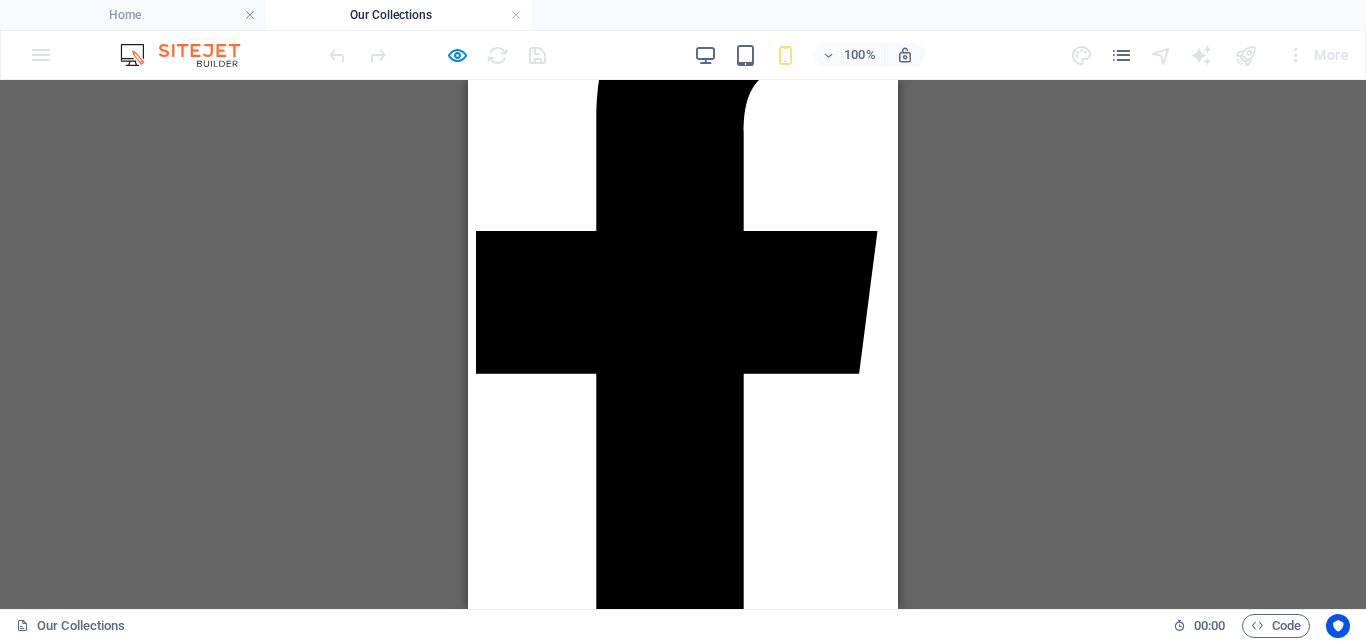 click on "Show More" at bounding box center (683, 2354) 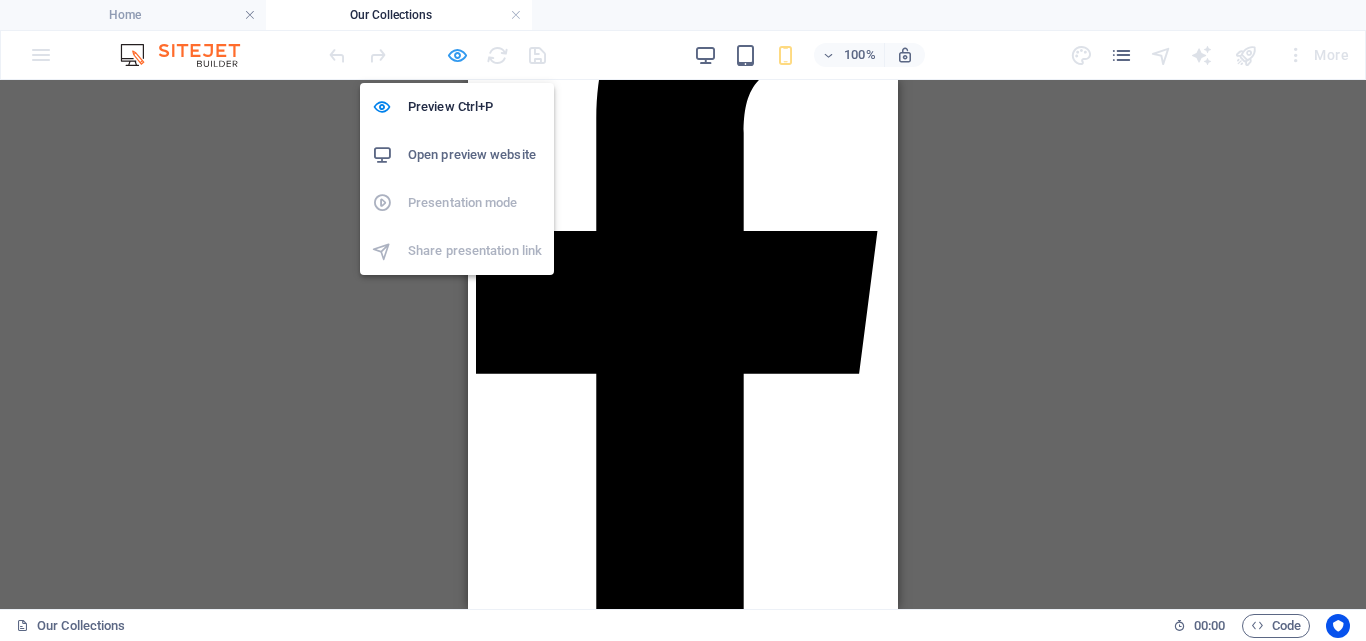 click at bounding box center [457, 55] 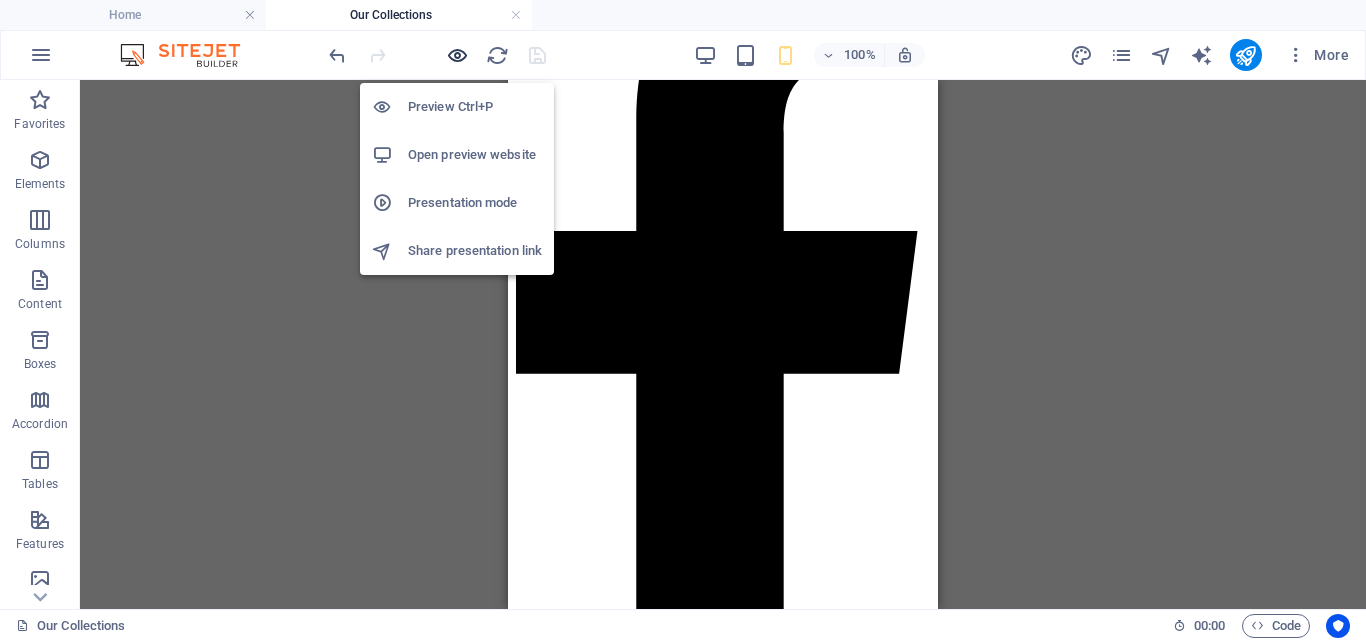 click at bounding box center (457, 55) 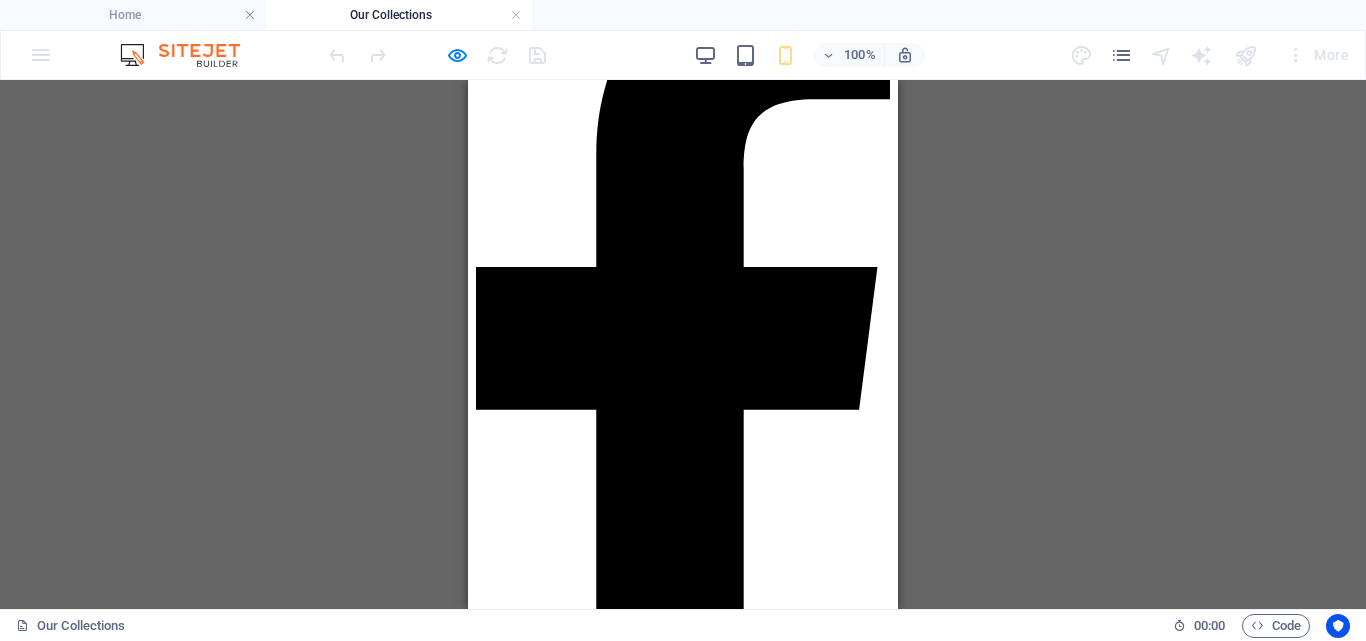 scroll, scrollTop: 245, scrollLeft: 0, axis: vertical 